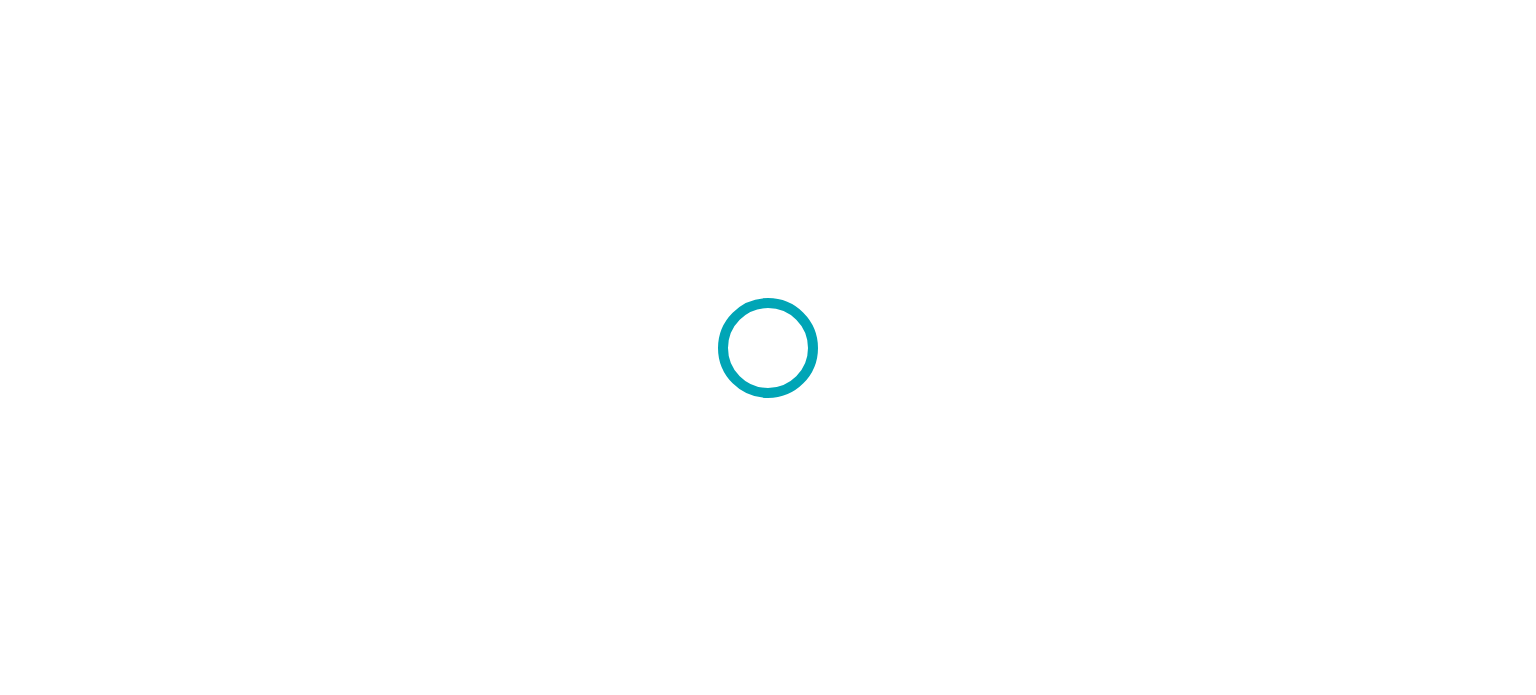 scroll, scrollTop: 0, scrollLeft: 0, axis: both 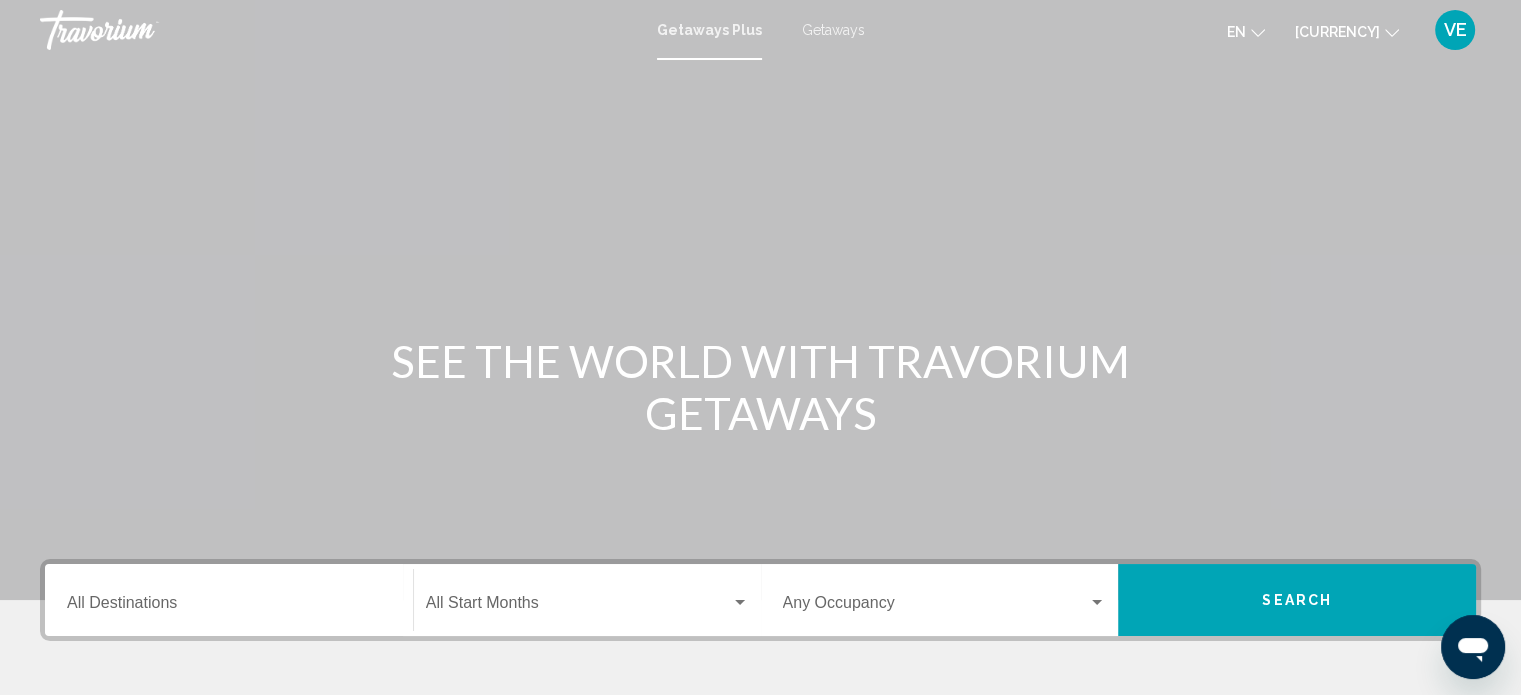 click on "Getaways" at bounding box center (833, 30) 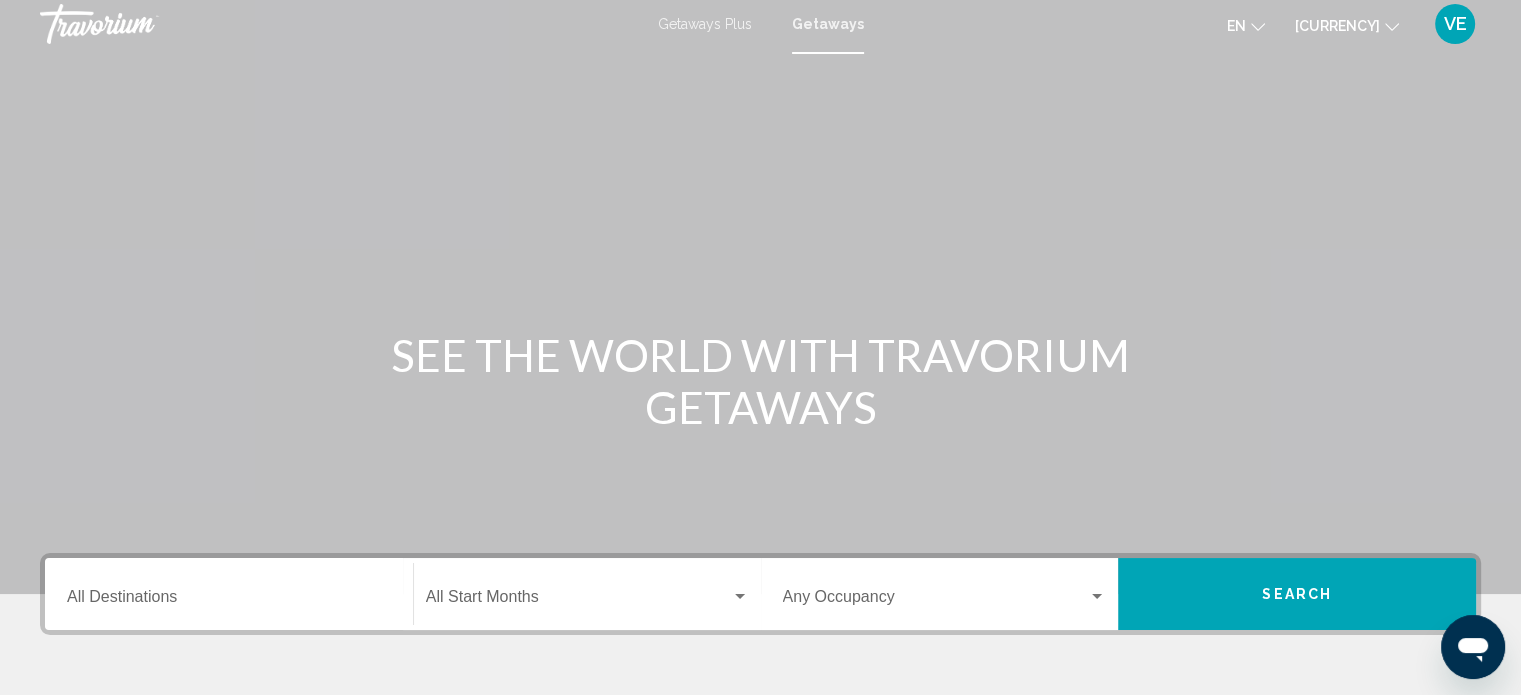 scroll, scrollTop: 200, scrollLeft: 0, axis: vertical 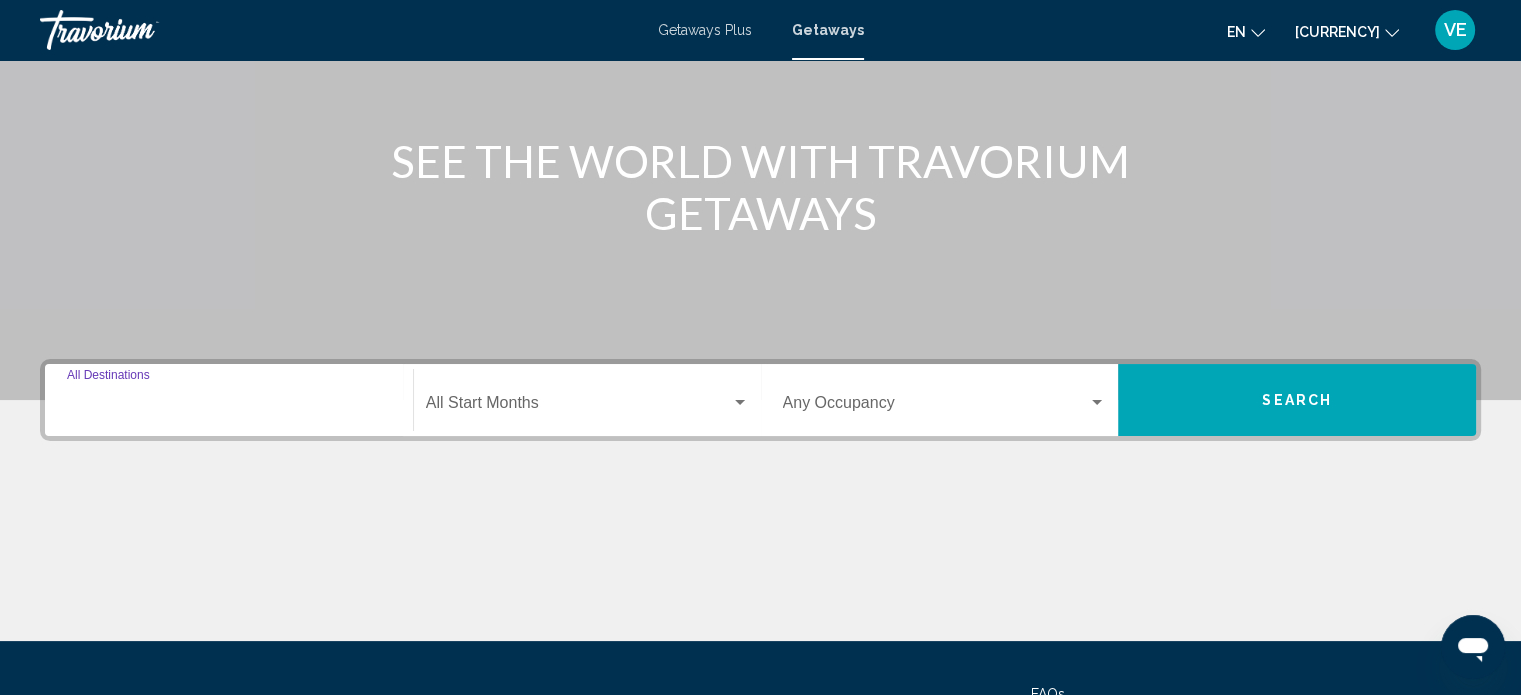 click on "Destination All Destinations" at bounding box center (229, 407) 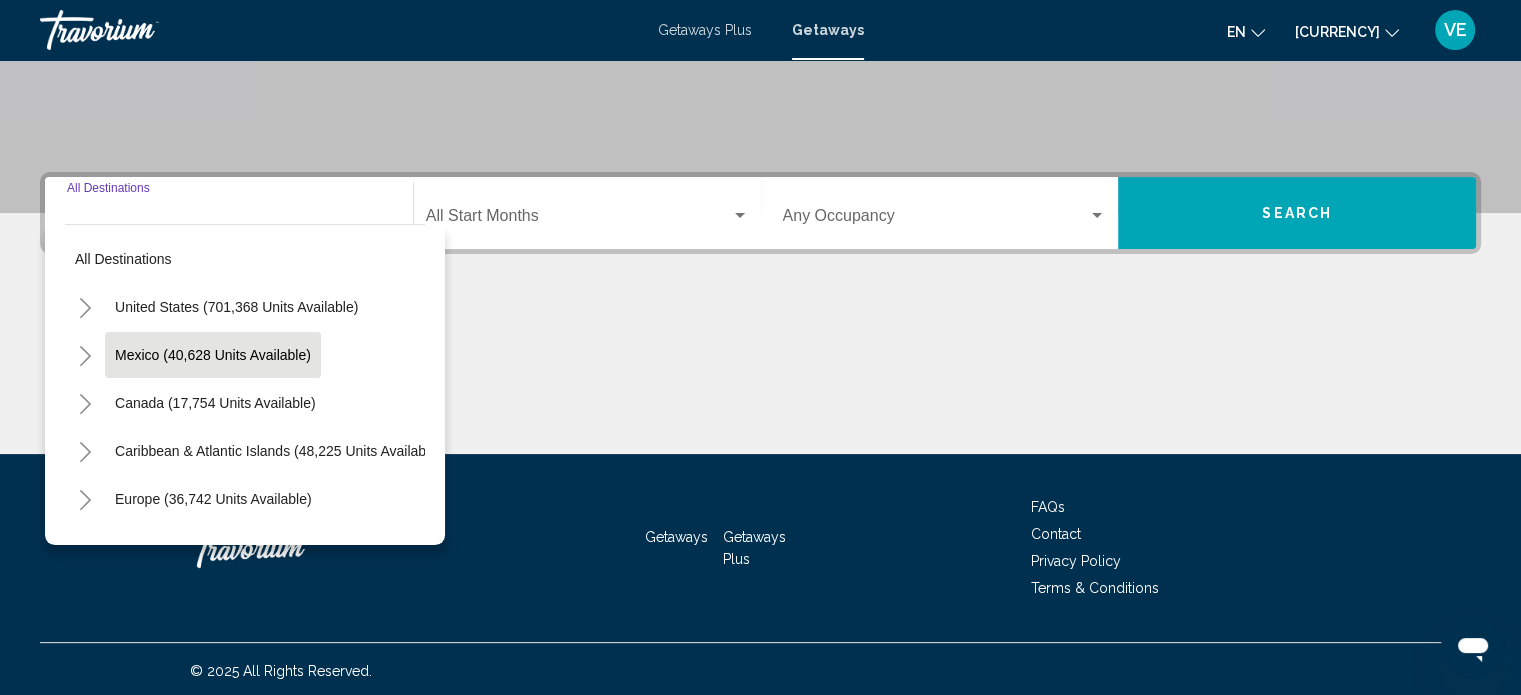 scroll, scrollTop: 390, scrollLeft: 0, axis: vertical 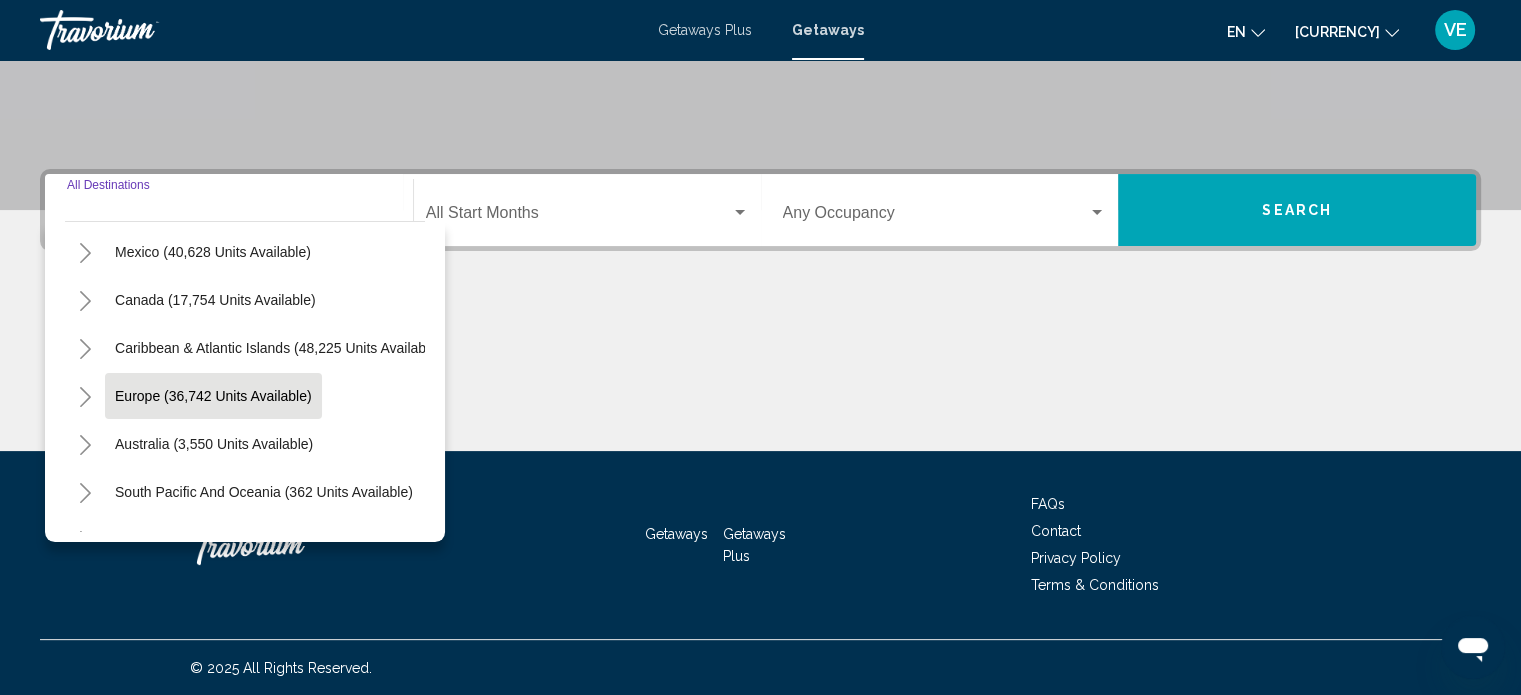 click on "Europe (36,742 units available)" at bounding box center [236, 204] 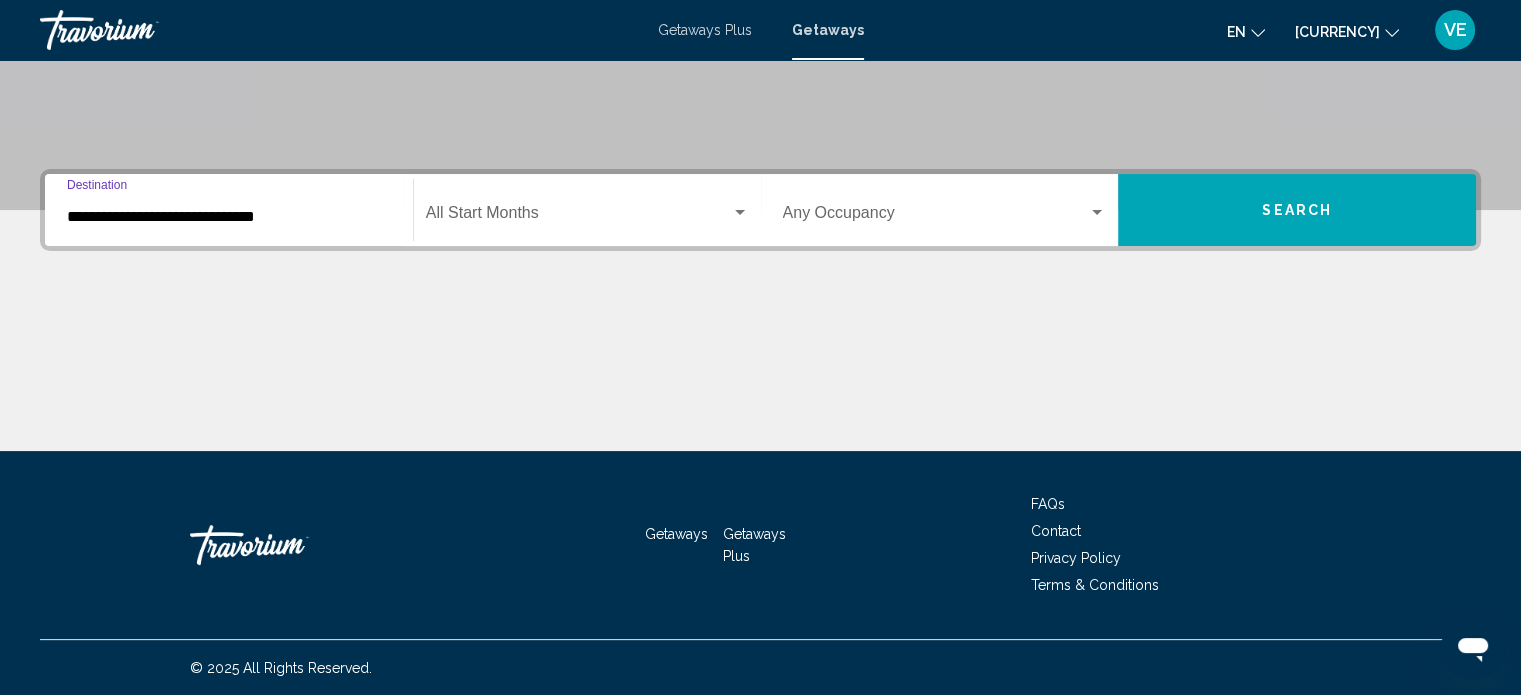 click at bounding box center [1097, 213] 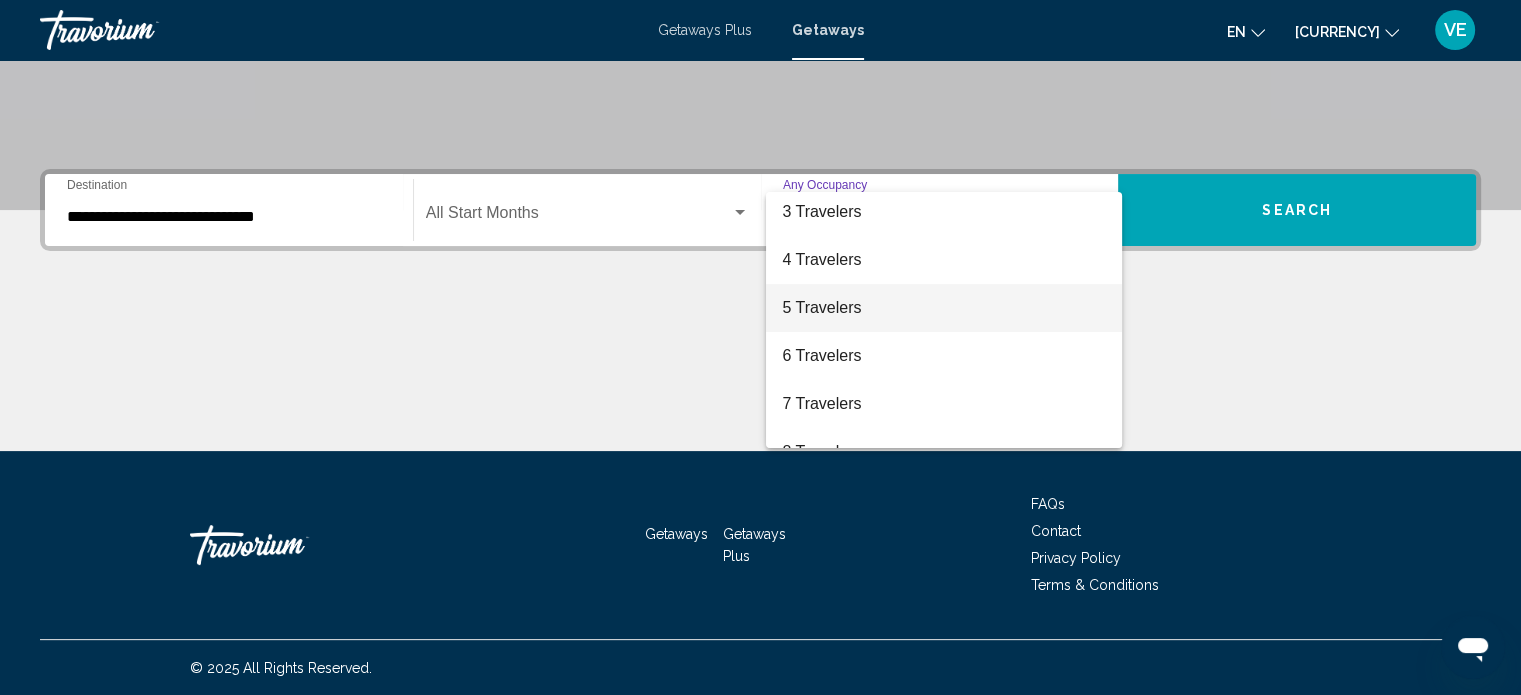 scroll, scrollTop: 200, scrollLeft: 0, axis: vertical 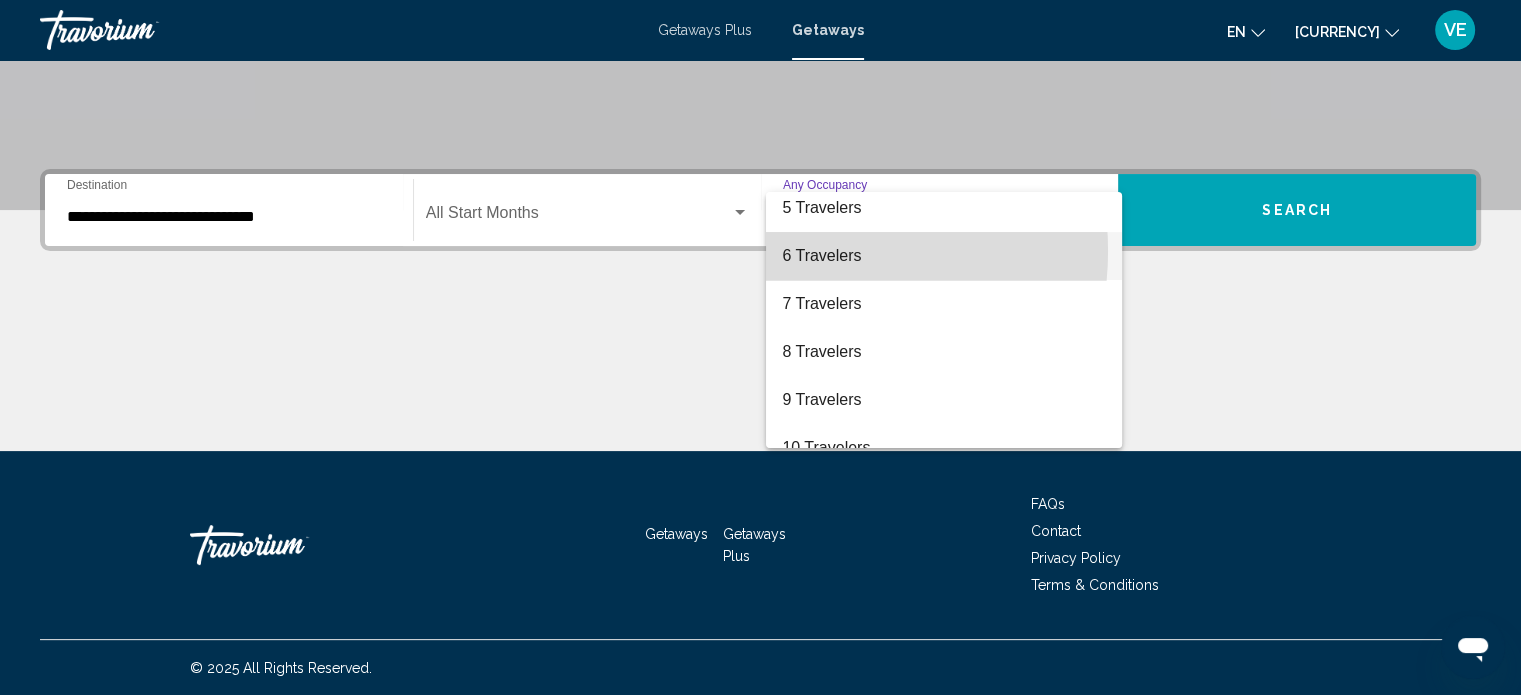 click on "6 Travelers" at bounding box center [944, 256] 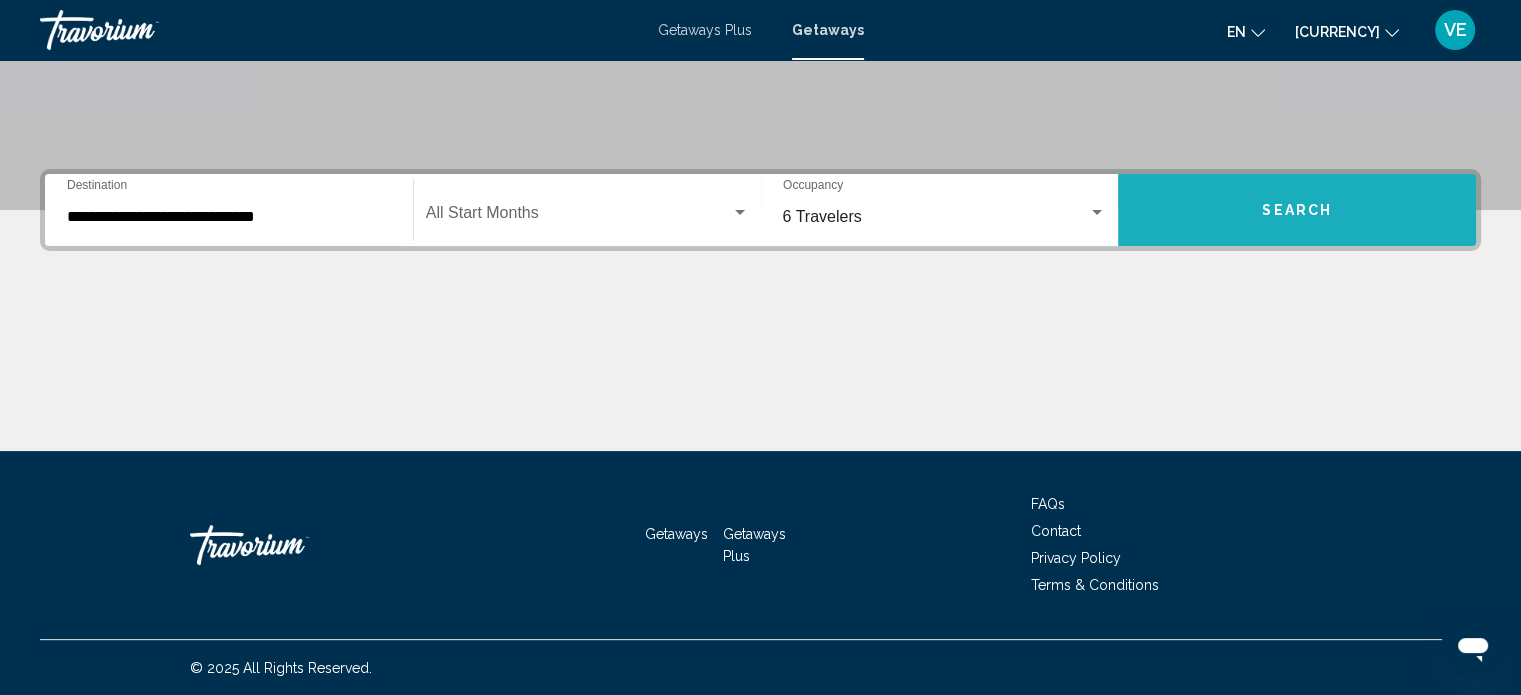 click on "Search" at bounding box center (1297, 210) 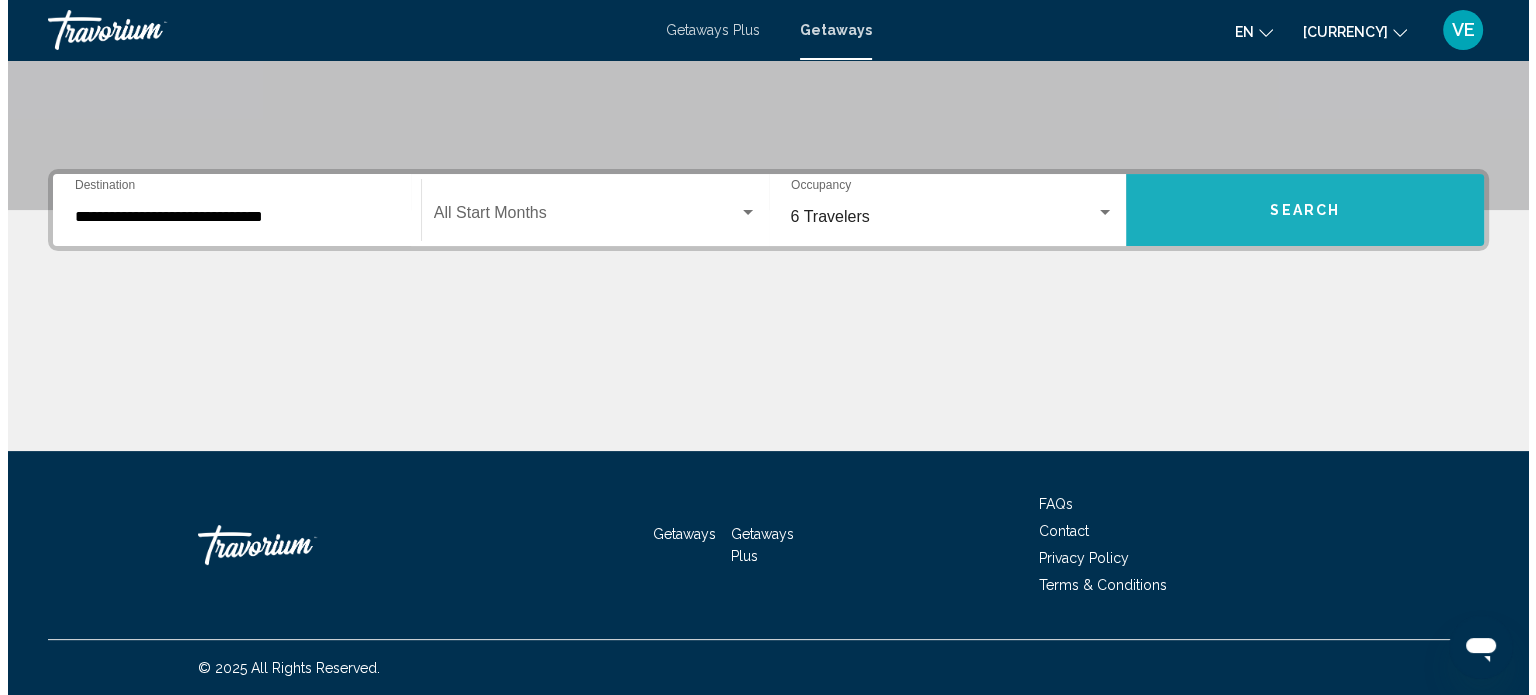 scroll, scrollTop: 0, scrollLeft: 0, axis: both 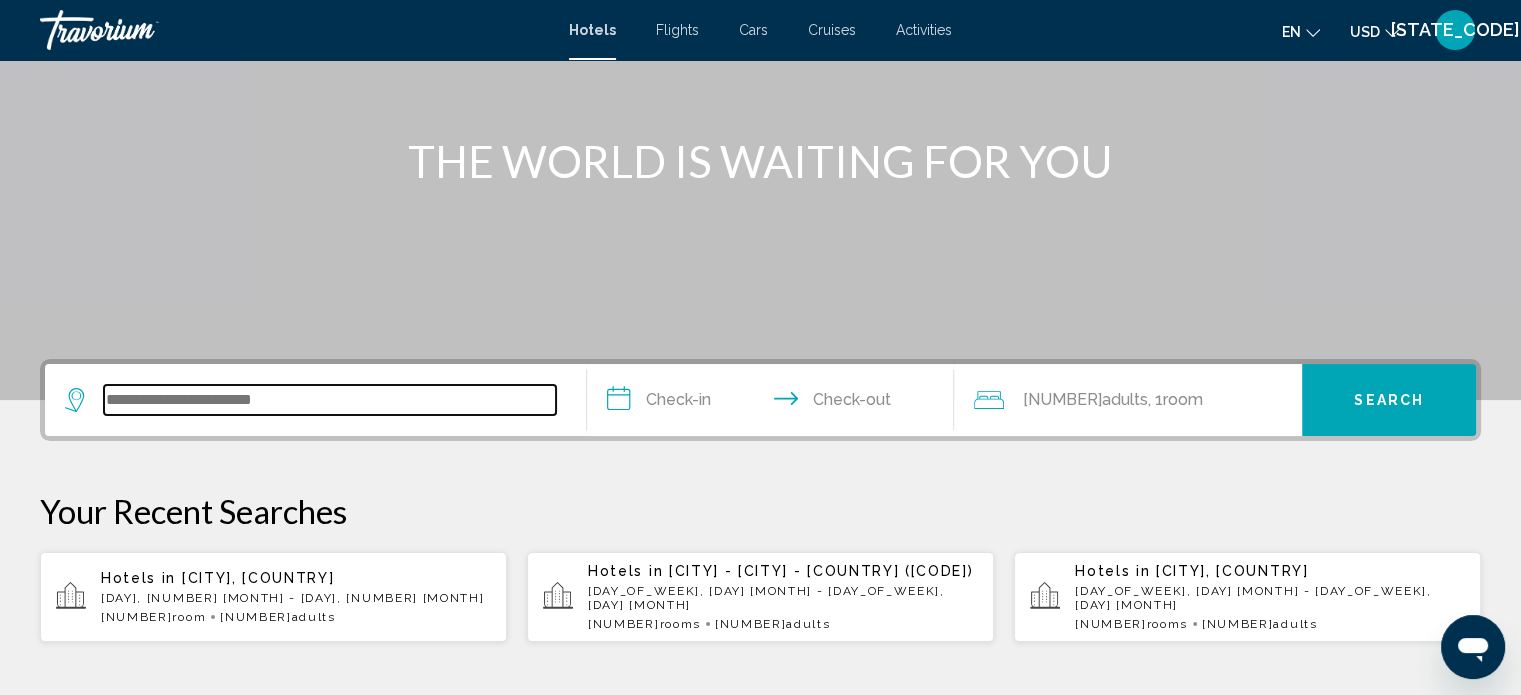 click at bounding box center (330, 400) 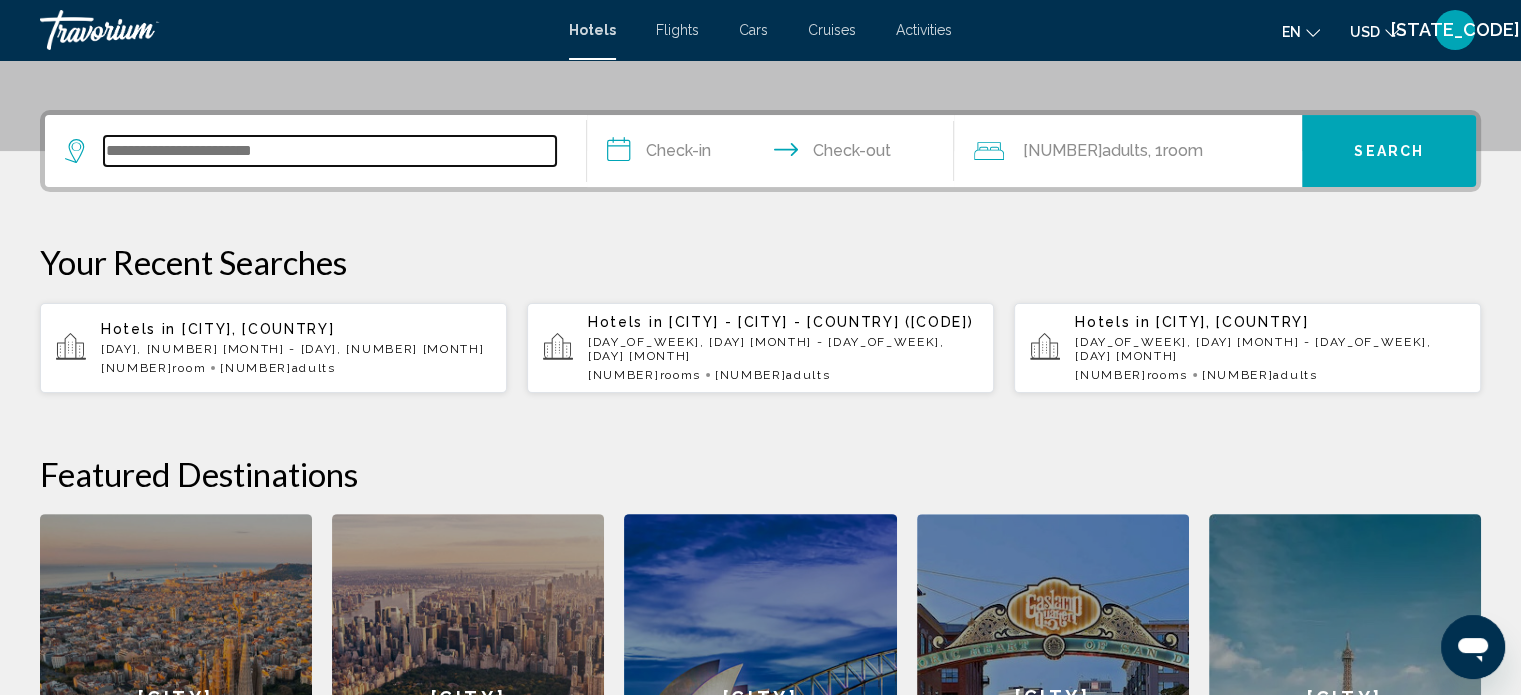 scroll, scrollTop: 493, scrollLeft: 0, axis: vertical 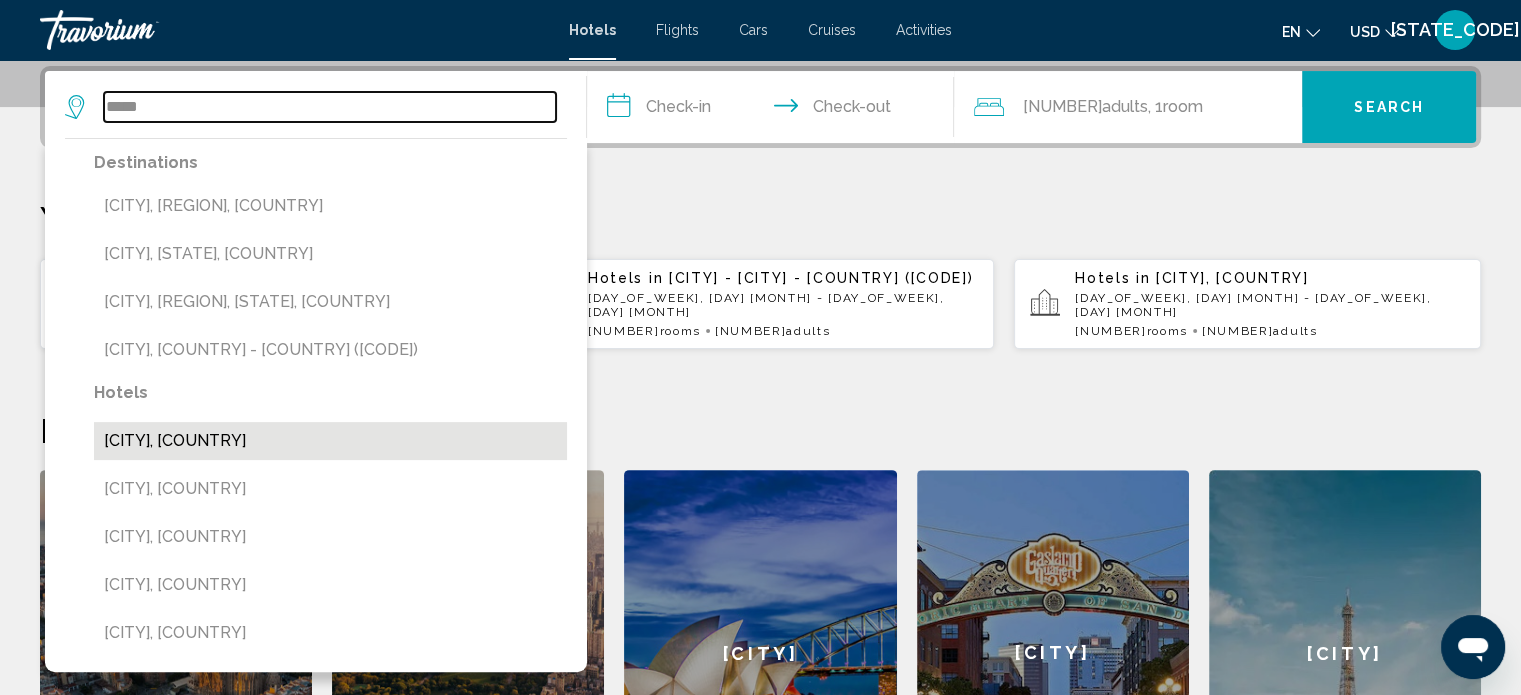 type on "*****" 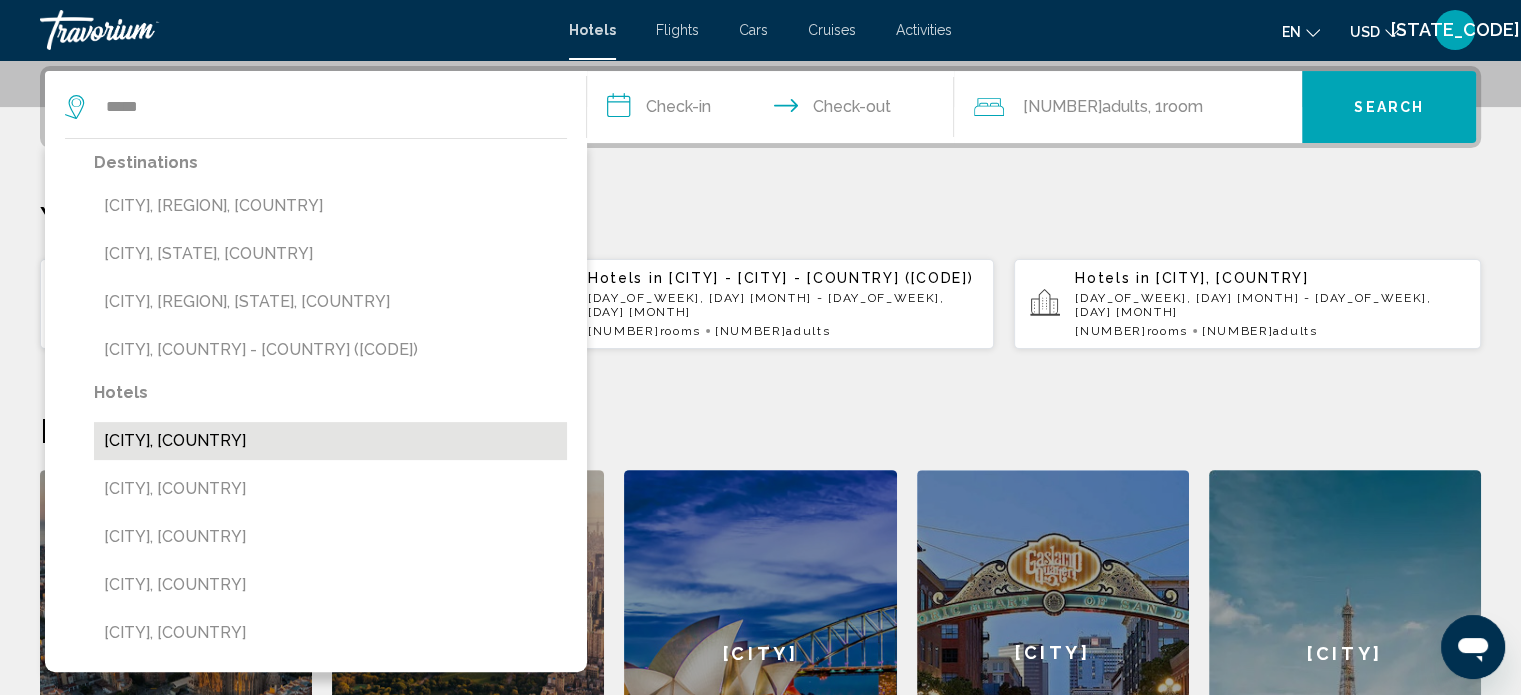 click on "[CITY], [COUNTRY]" at bounding box center [330, 206] 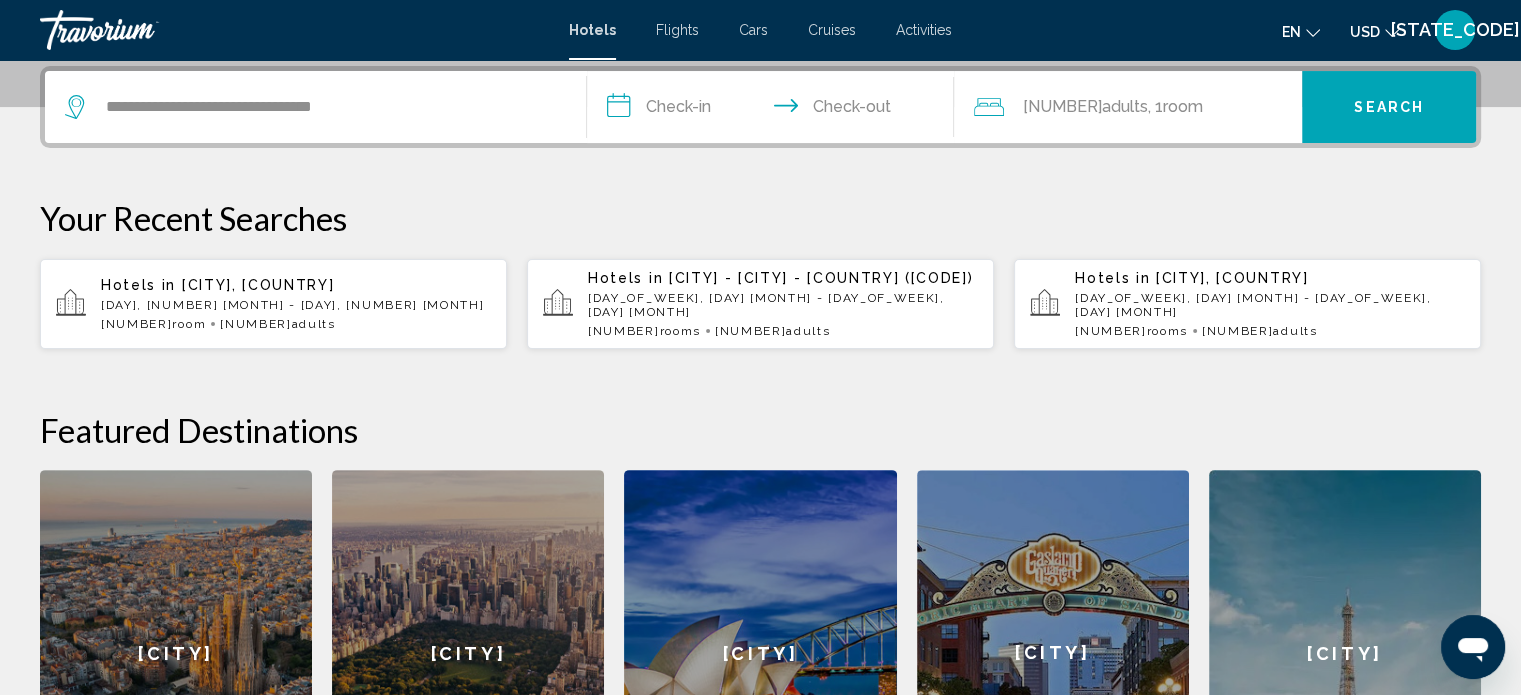 click on "**********" at bounding box center (775, 110) 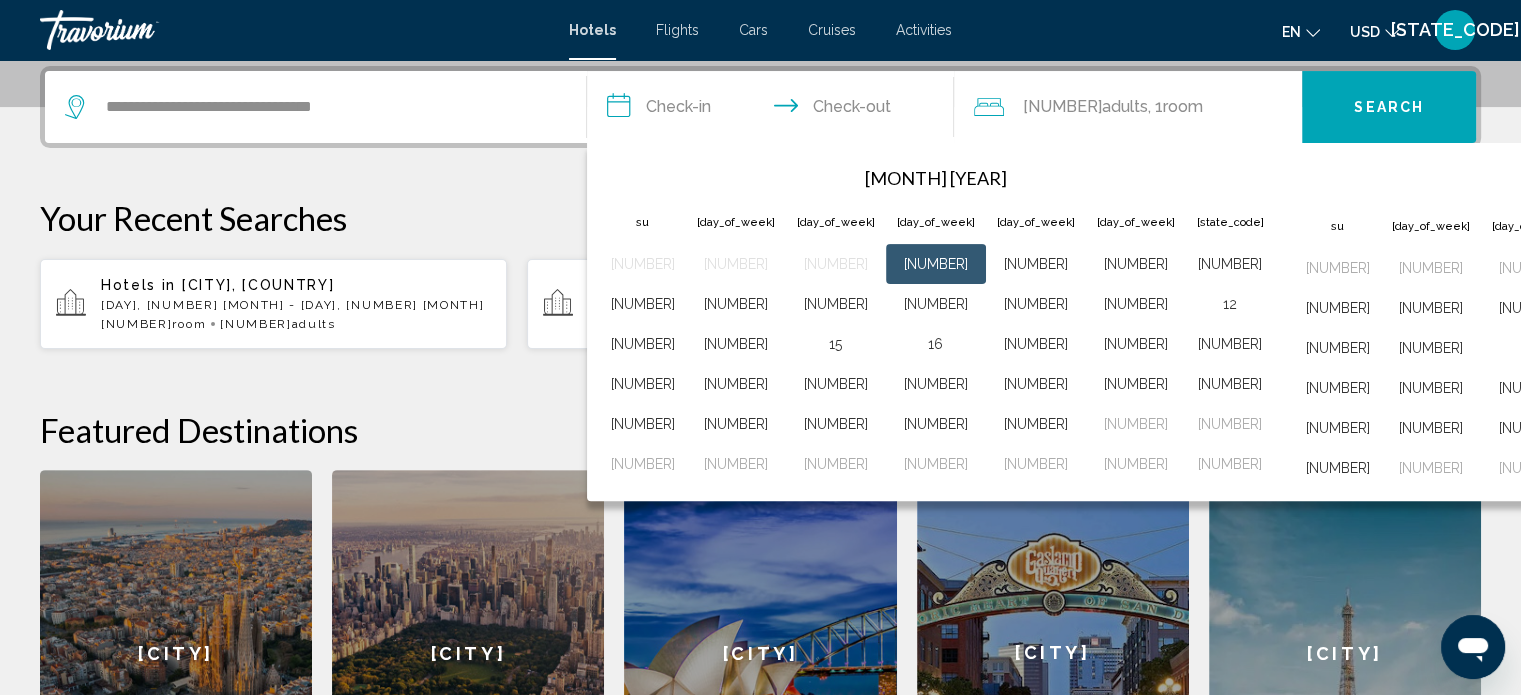 click at bounding box center [1908, 179] 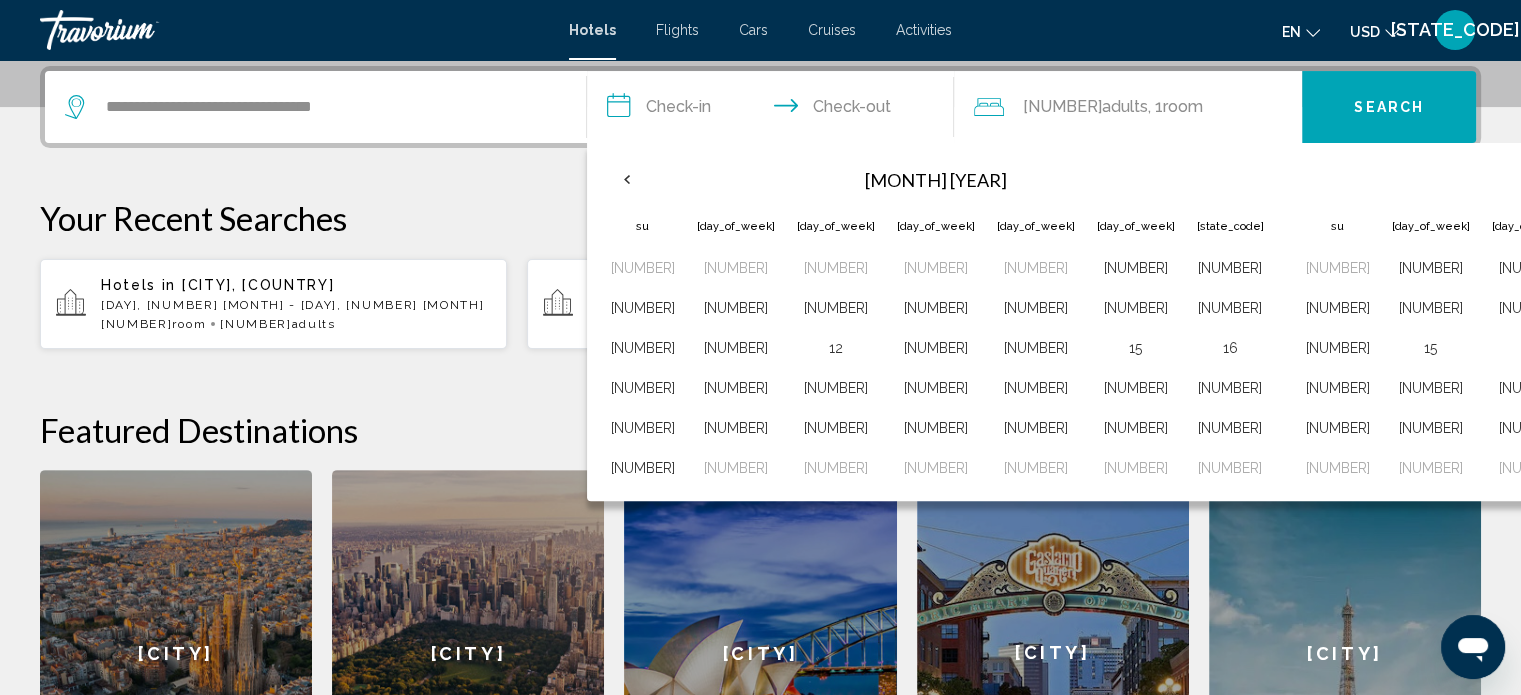 click at bounding box center (1908, 179) 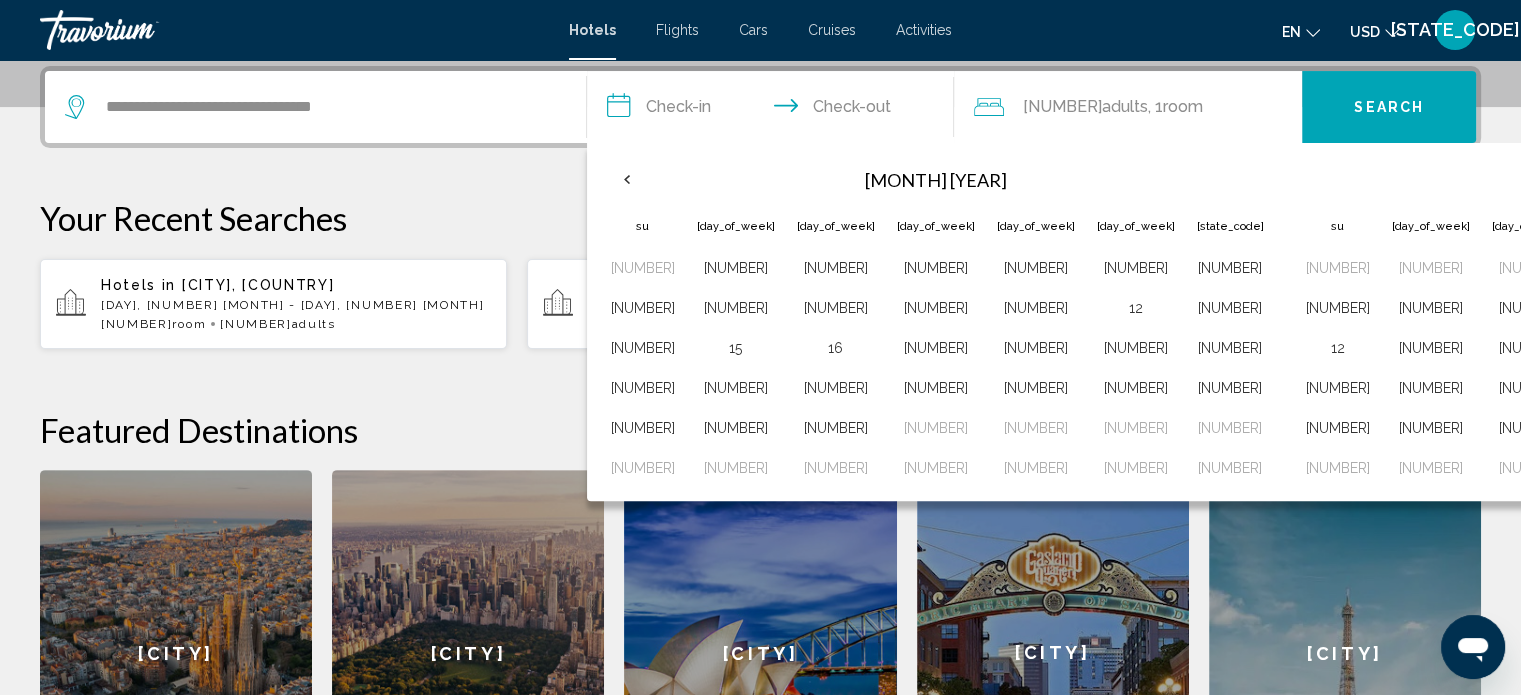 click on "[NUMBER]" at bounding box center [1831, 308] 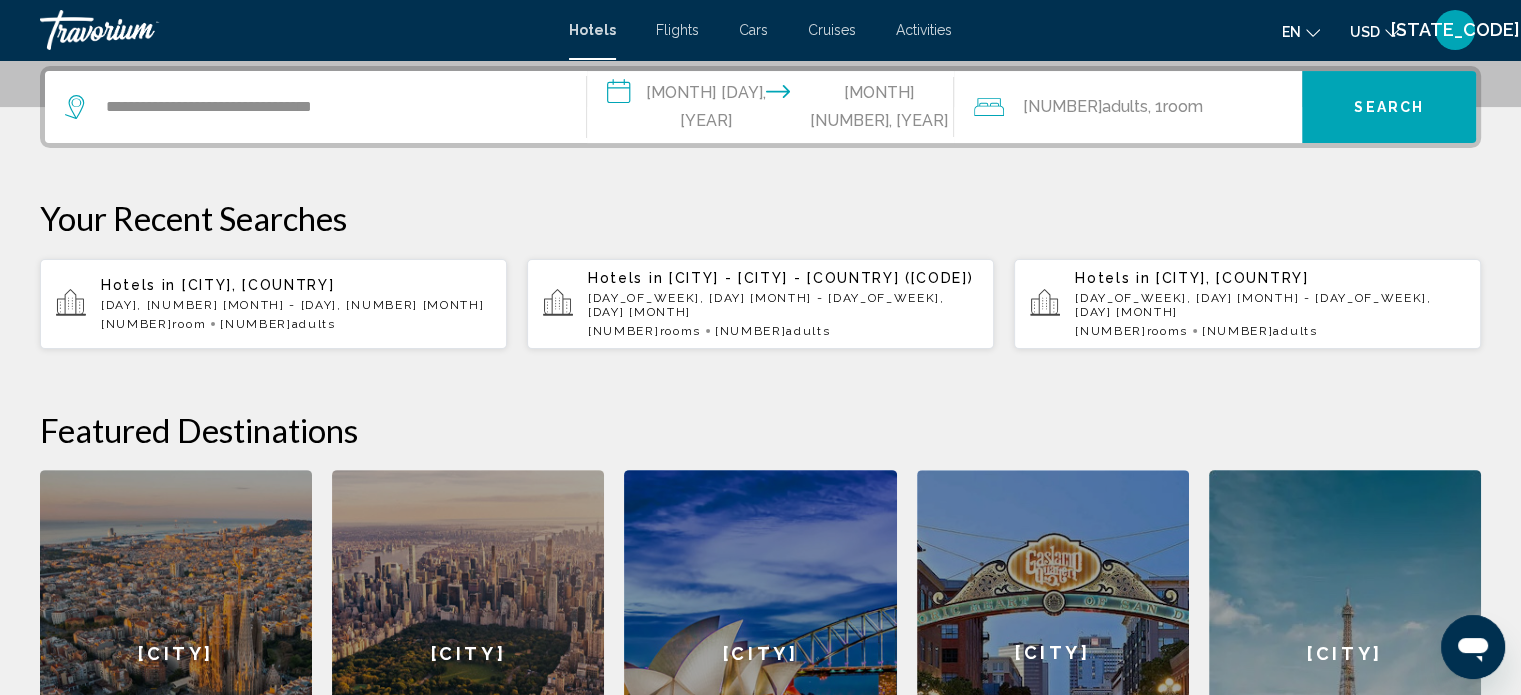 click on "**********" at bounding box center (775, 110) 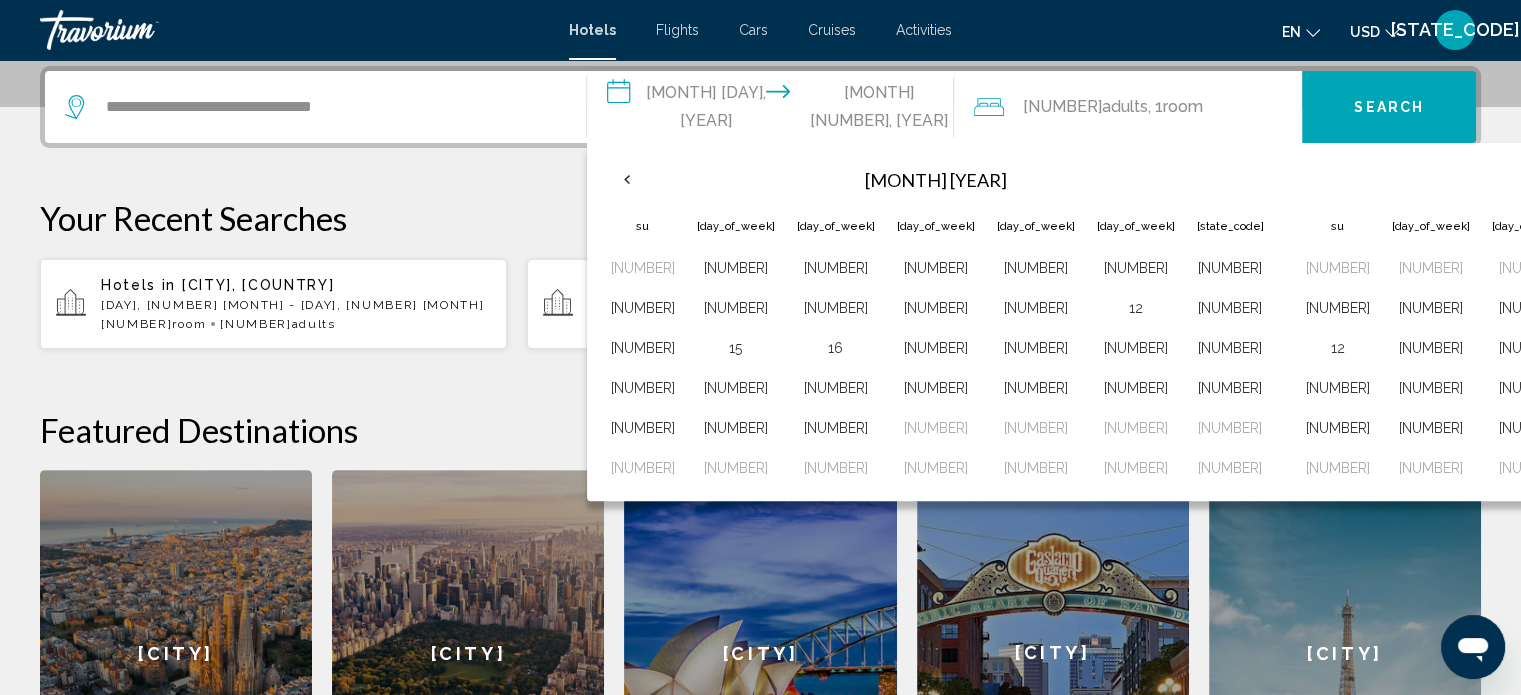 click on "[NUMBER]" at bounding box center (1925, 308) 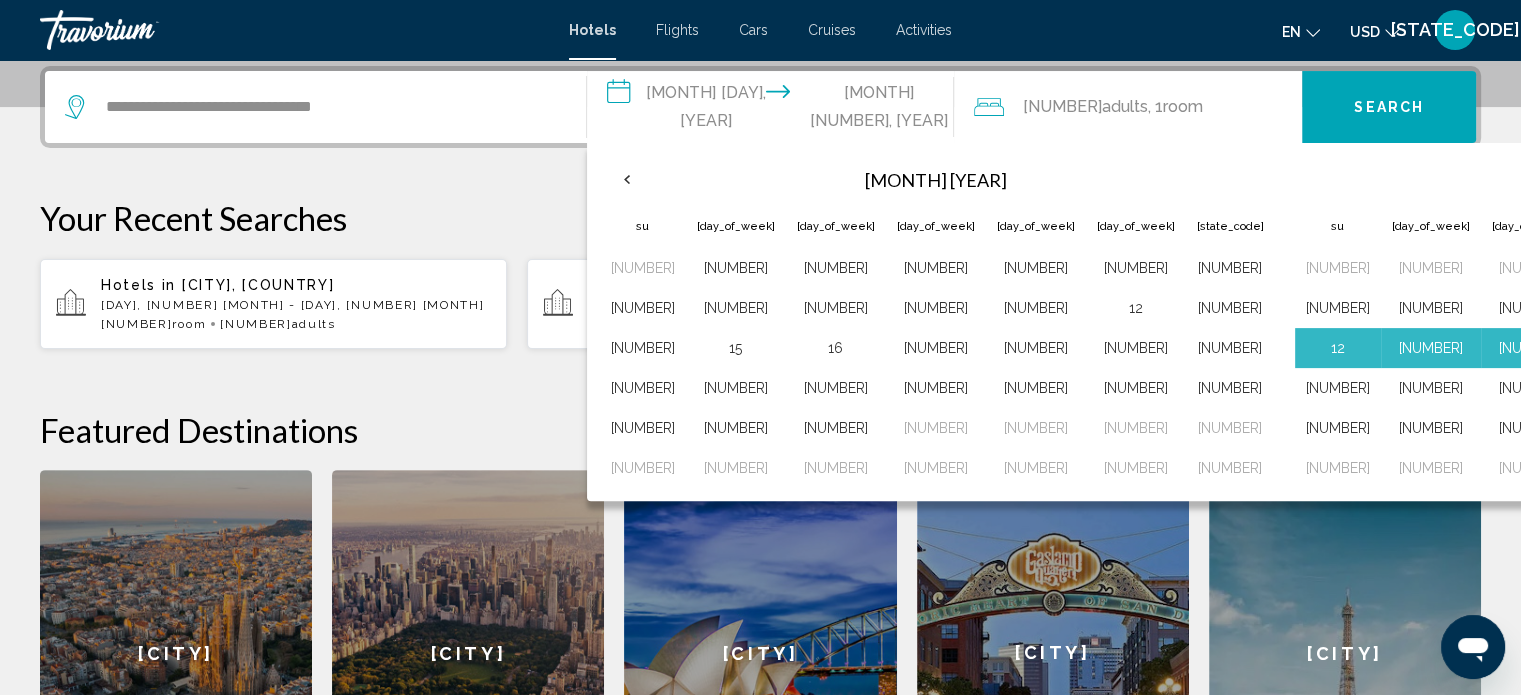 click on "[NUMBER]" at bounding box center [1925, 348] 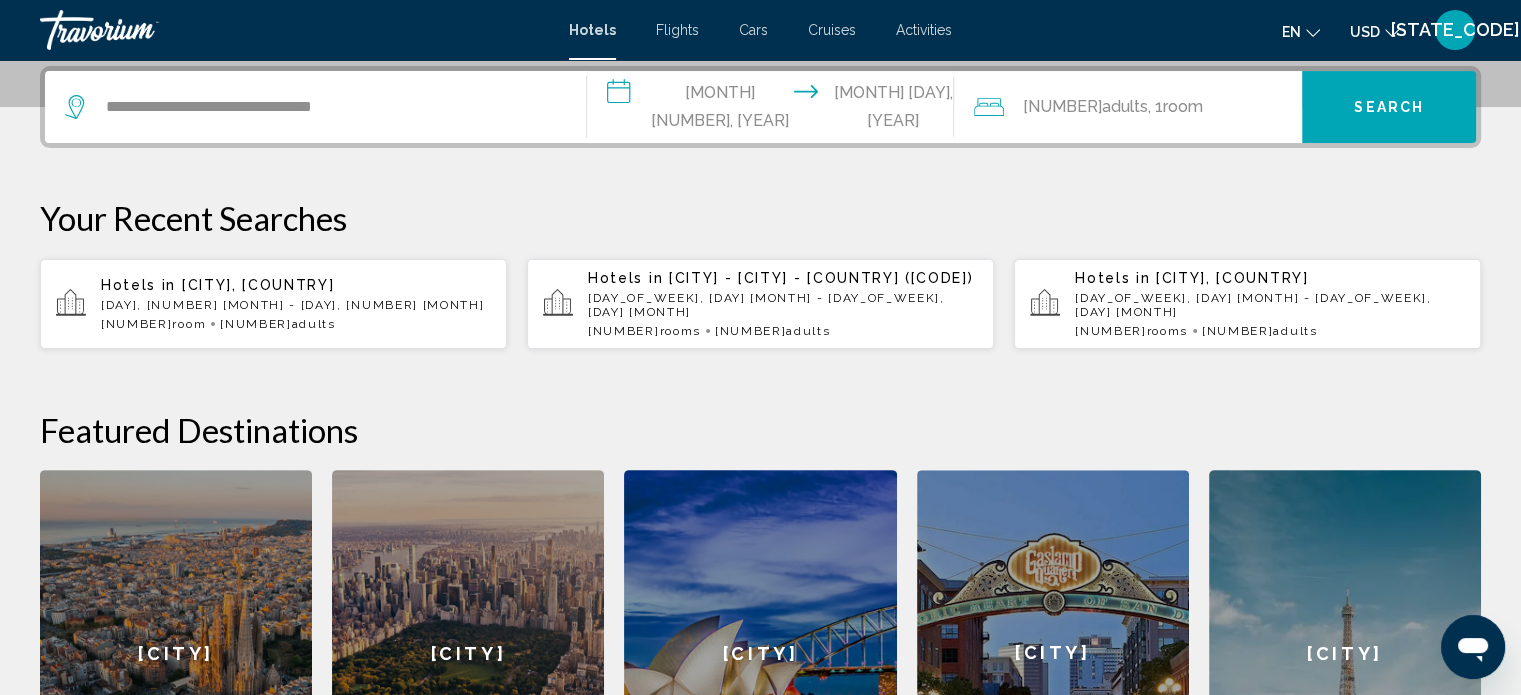click on "[NUMBER] [PERSON_TYPE] [PERSON_TYPE], [NUMBER] [ROOM_TYPE] [ROOM_TYPE]" at bounding box center [1138, 107] 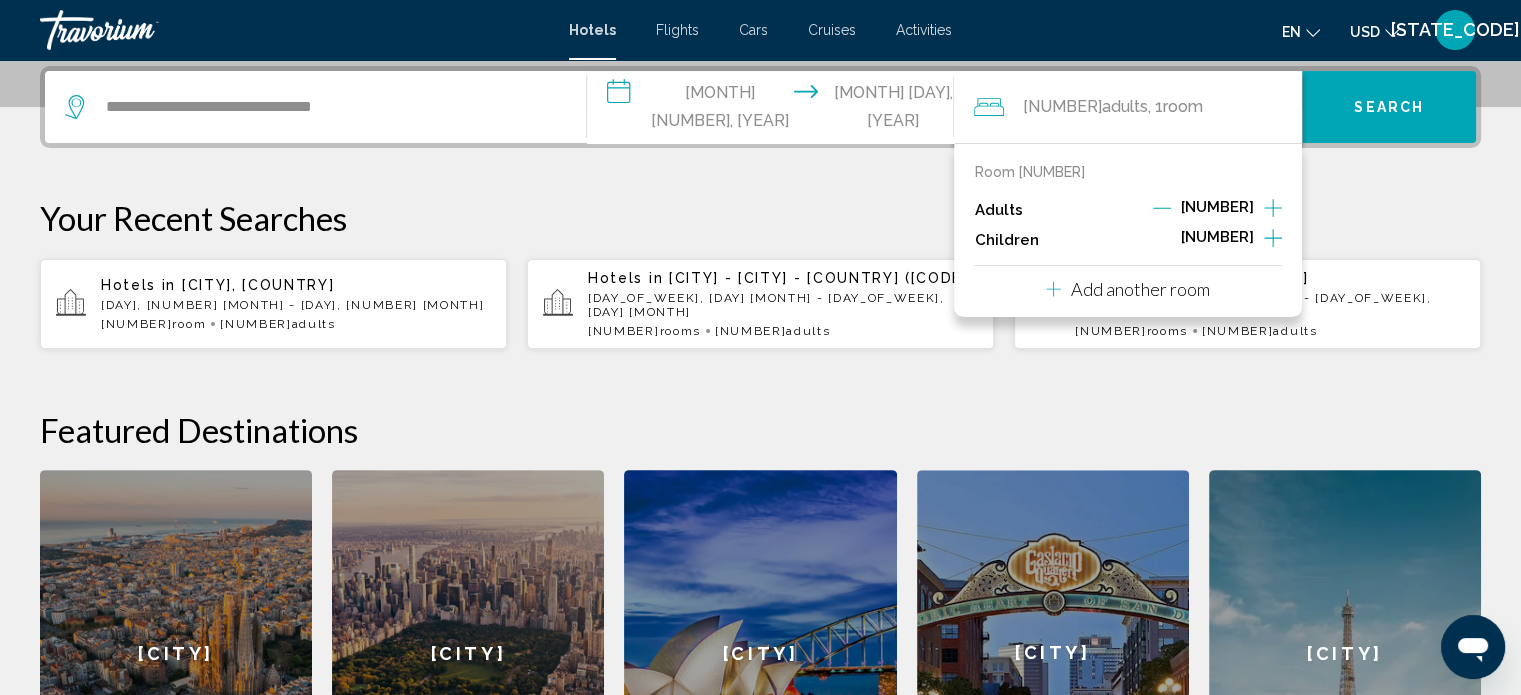 click on "Add another room" at bounding box center [1140, 289] 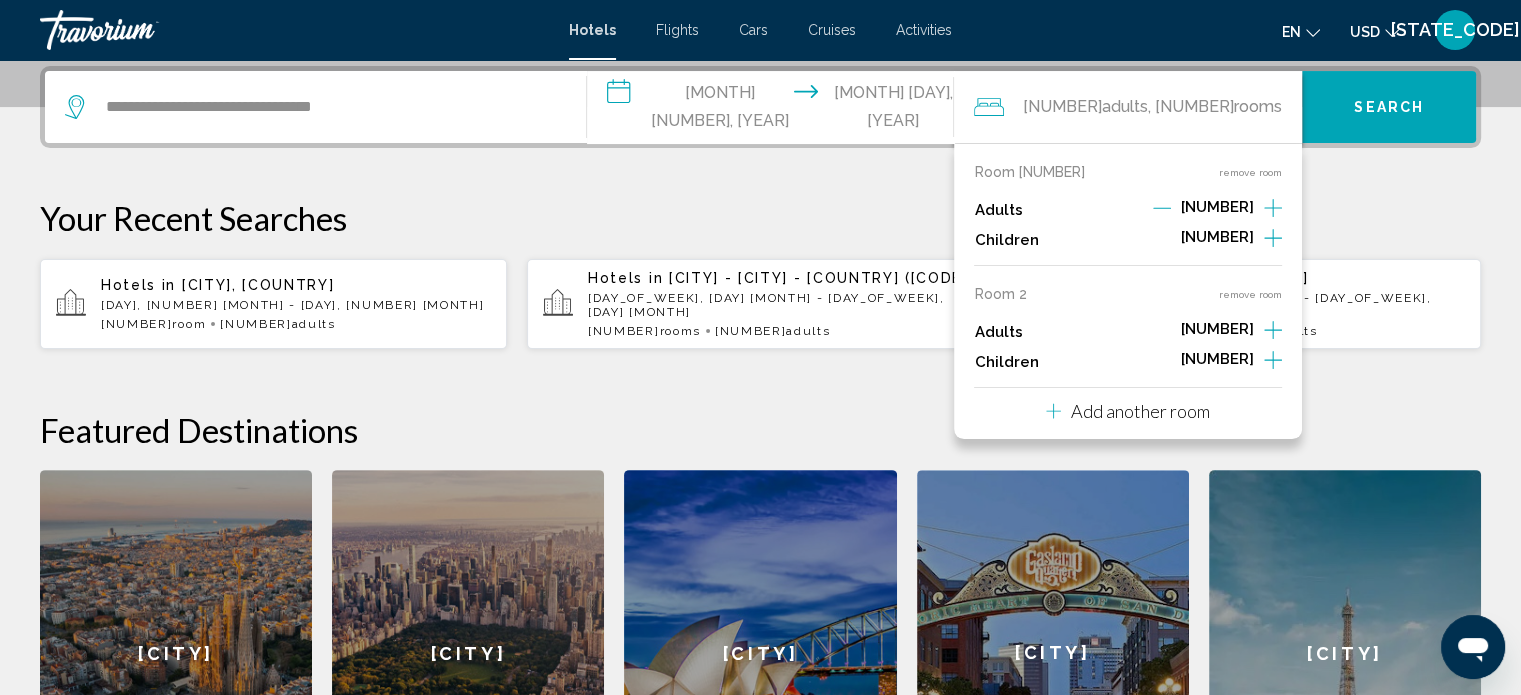 click at bounding box center (1273, 208) 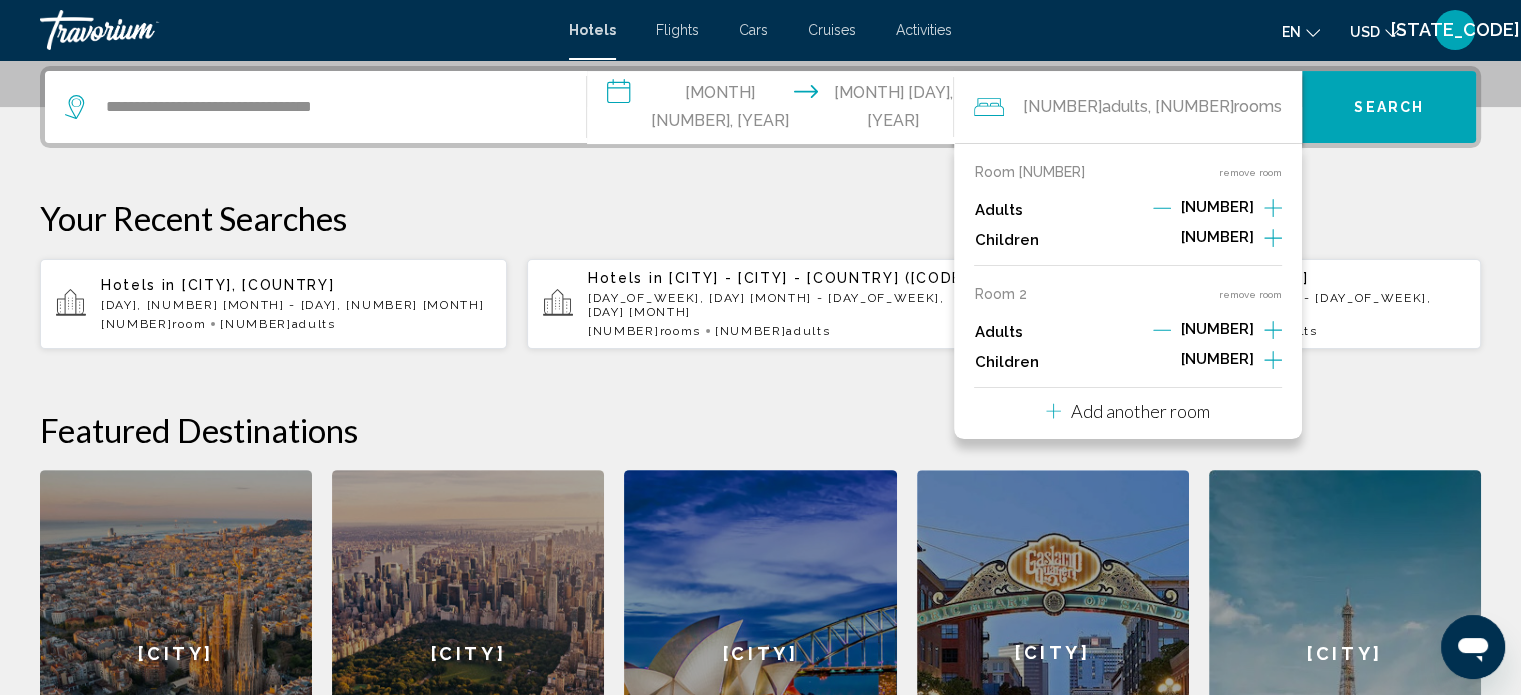 click on "Add another room" at bounding box center (1140, 411) 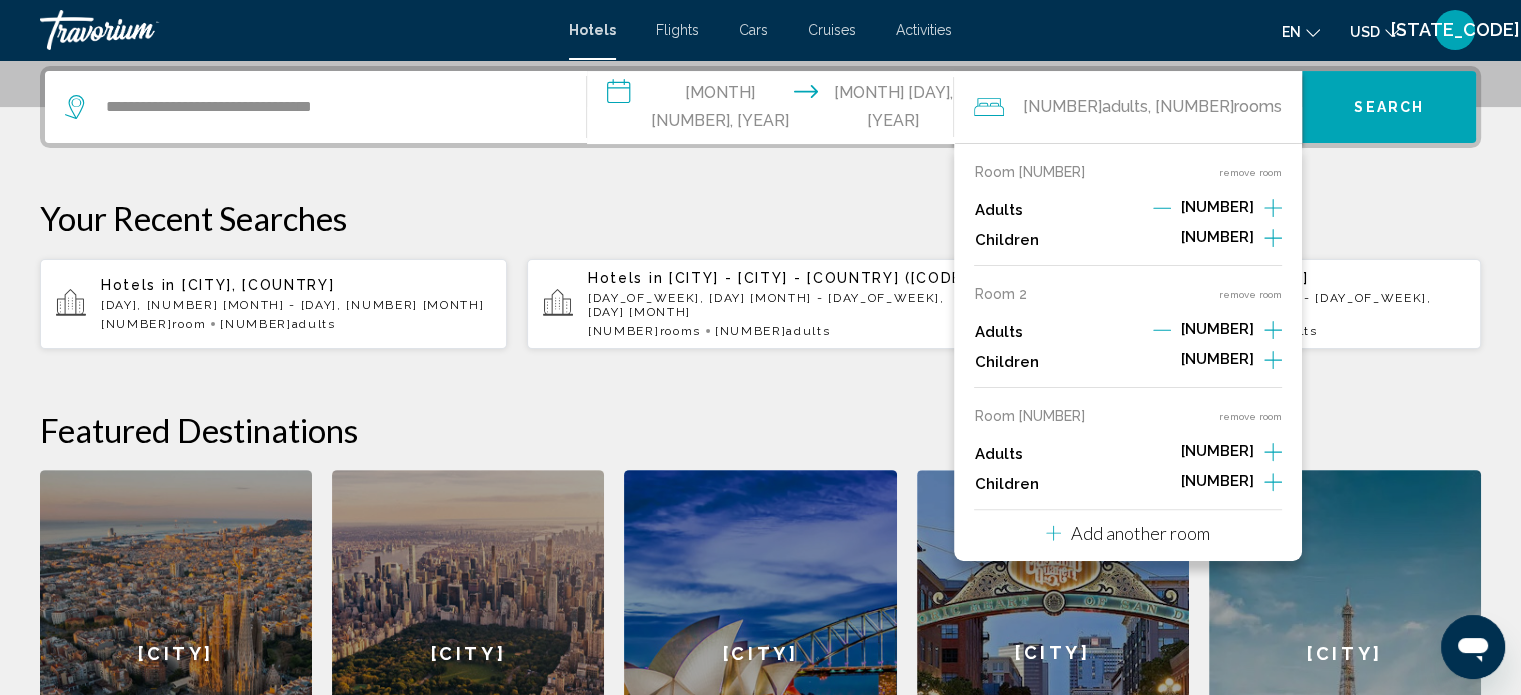 click at bounding box center (1273, 208) 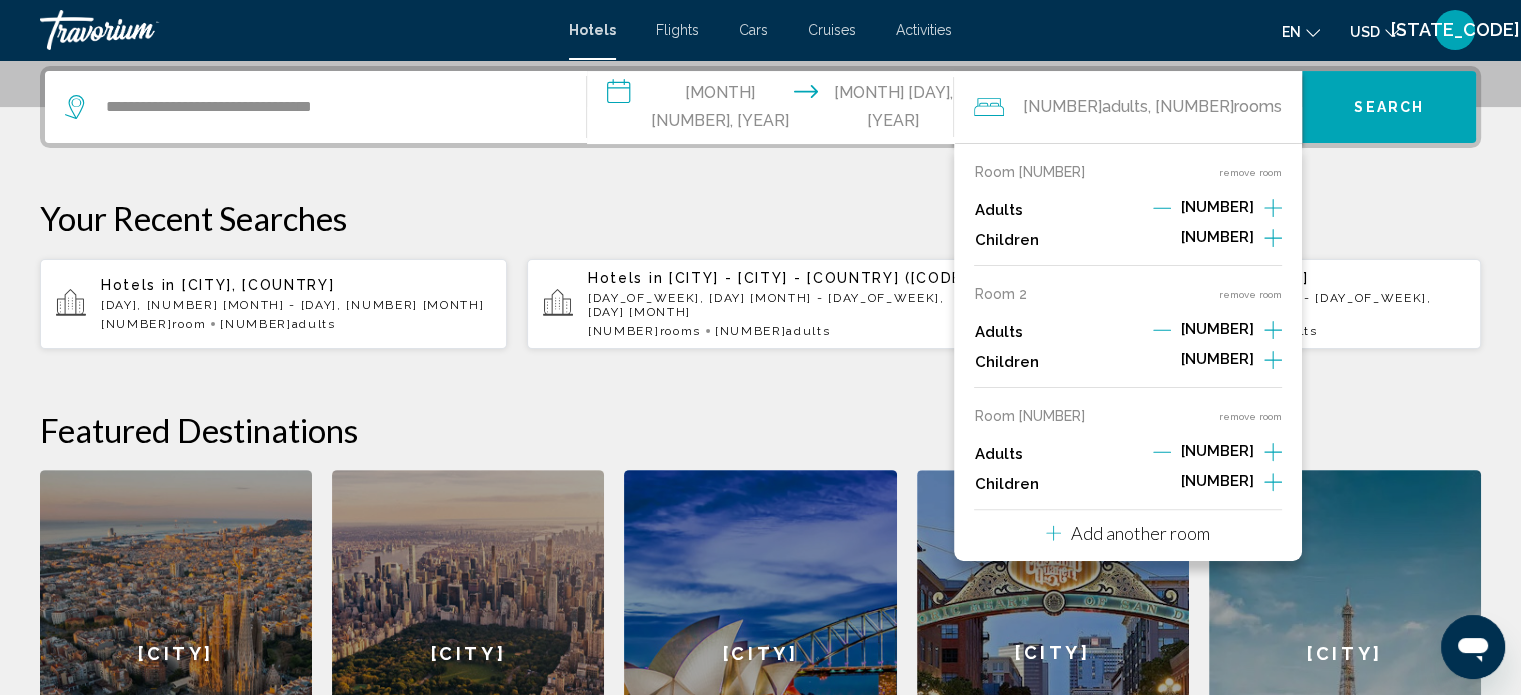click on "Add another room" at bounding box center [1140, 533] 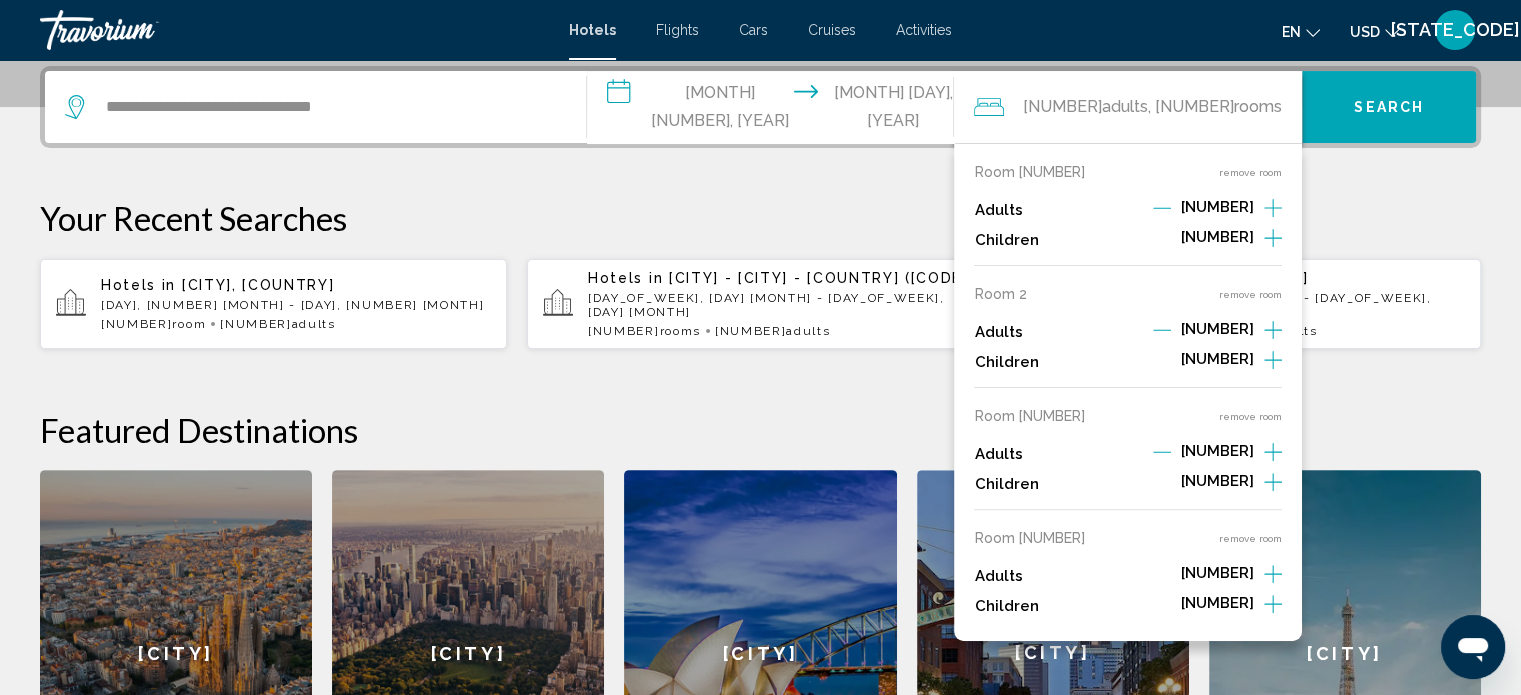 click at bounding box center [1273, 208] 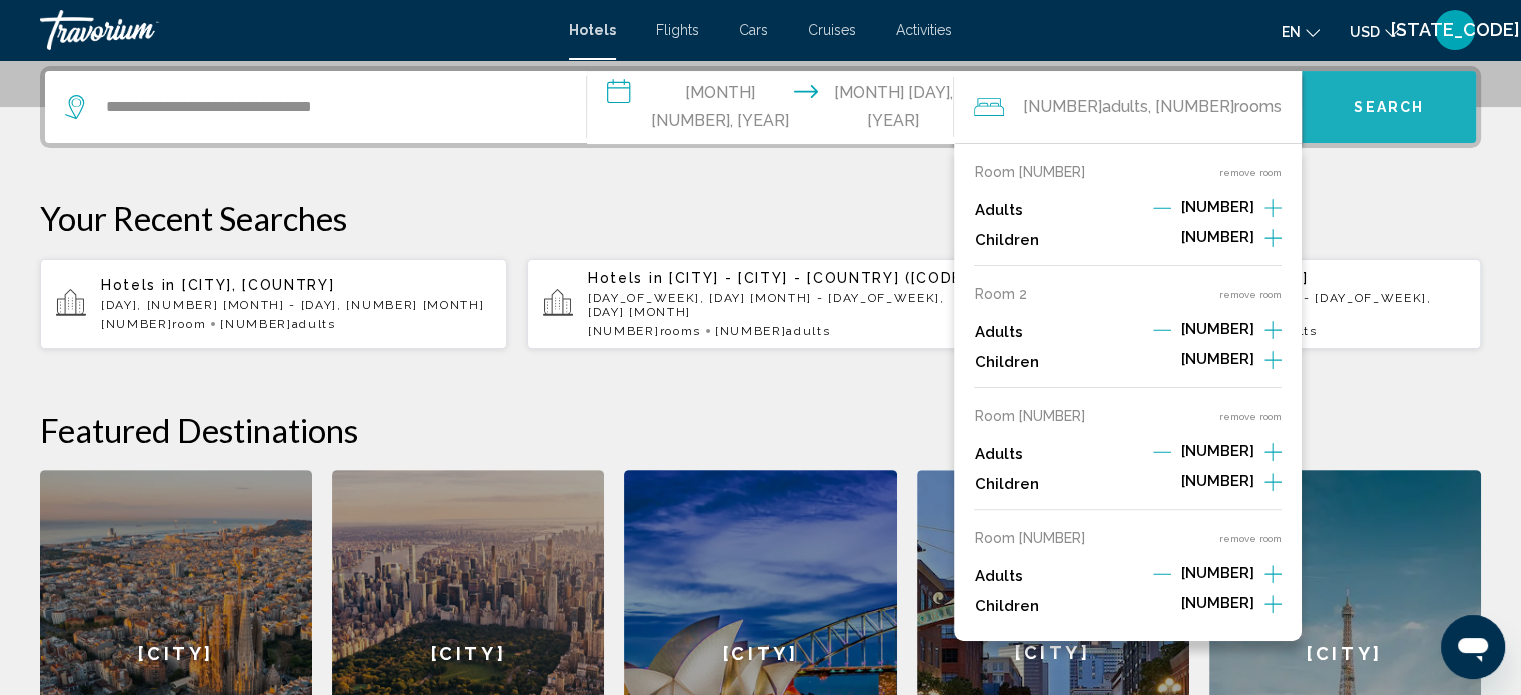 click on "Search" at bounding box center [1389, 108] 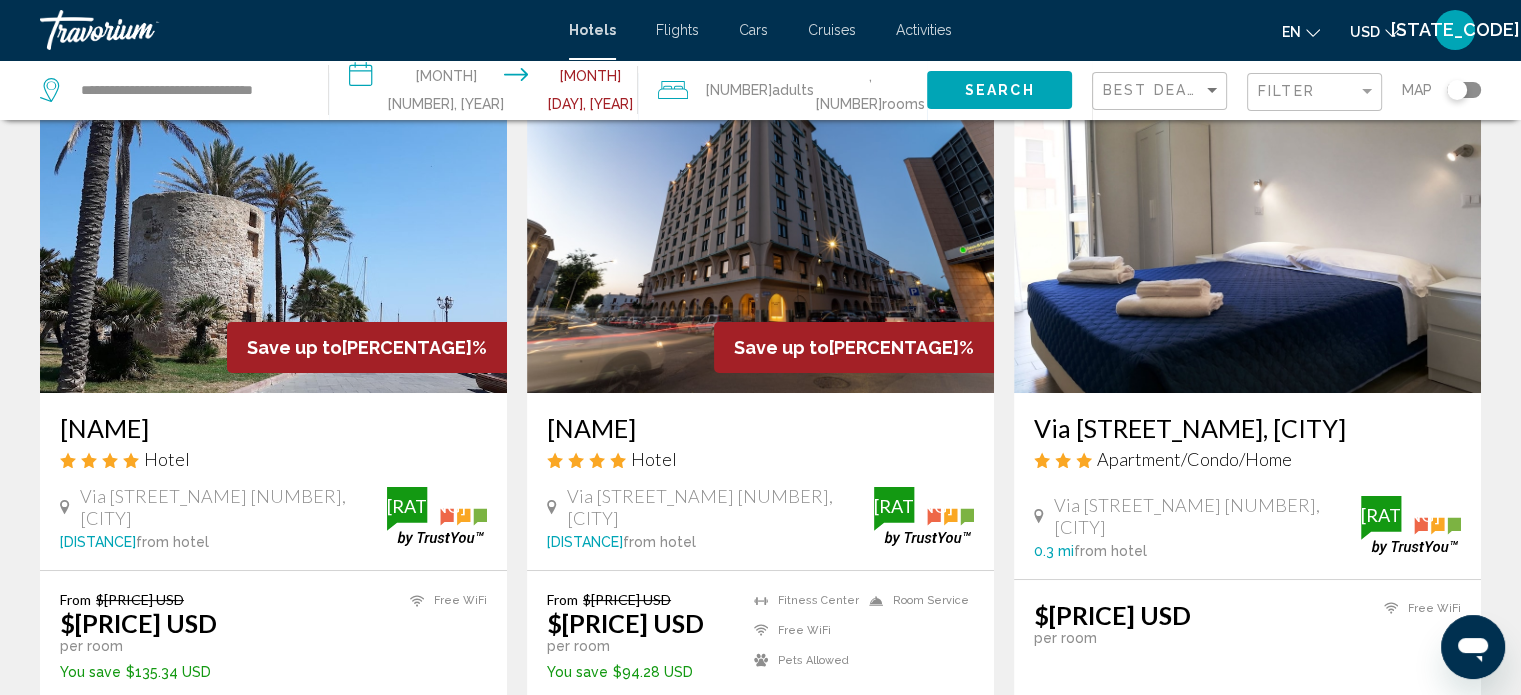 scroll, scrollTop: 0, scrollLeft: 0, axis: both 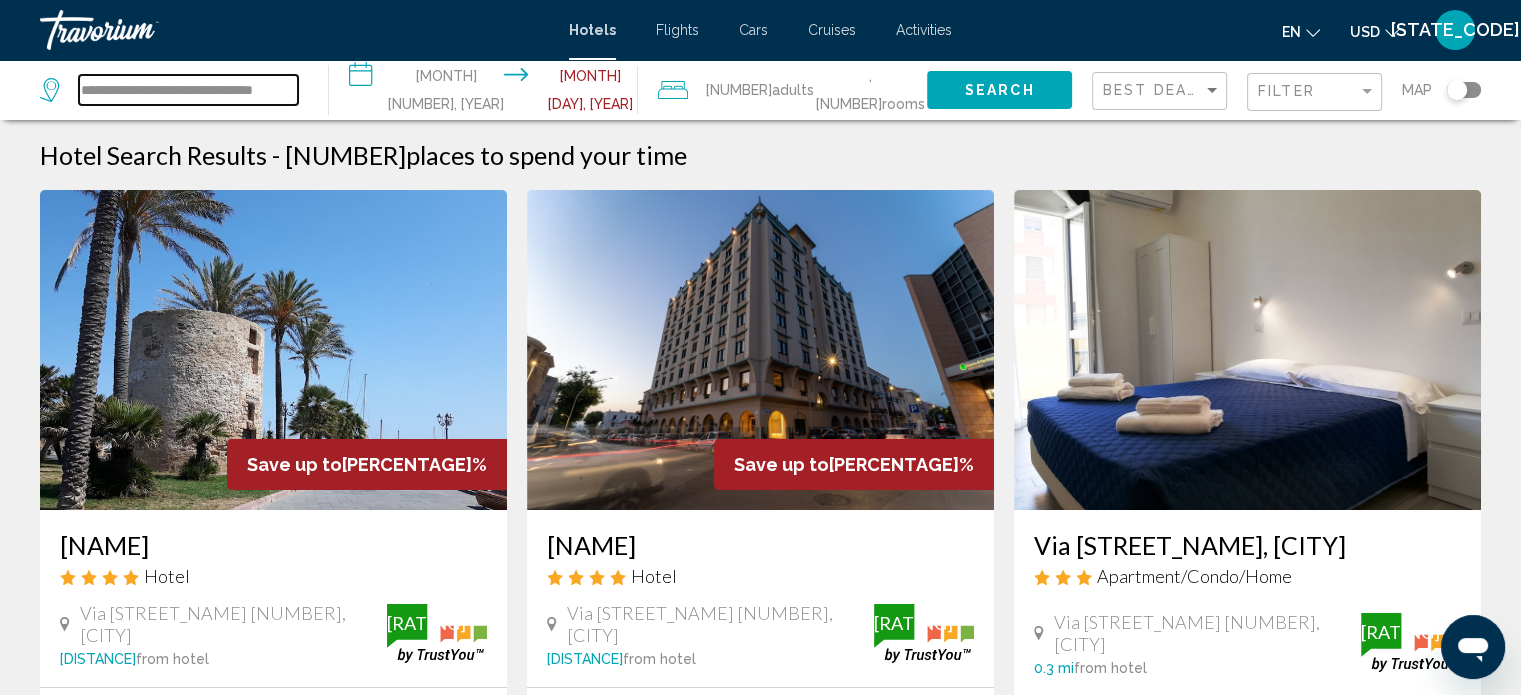 click on "**********" at bounding box center [188, 90] 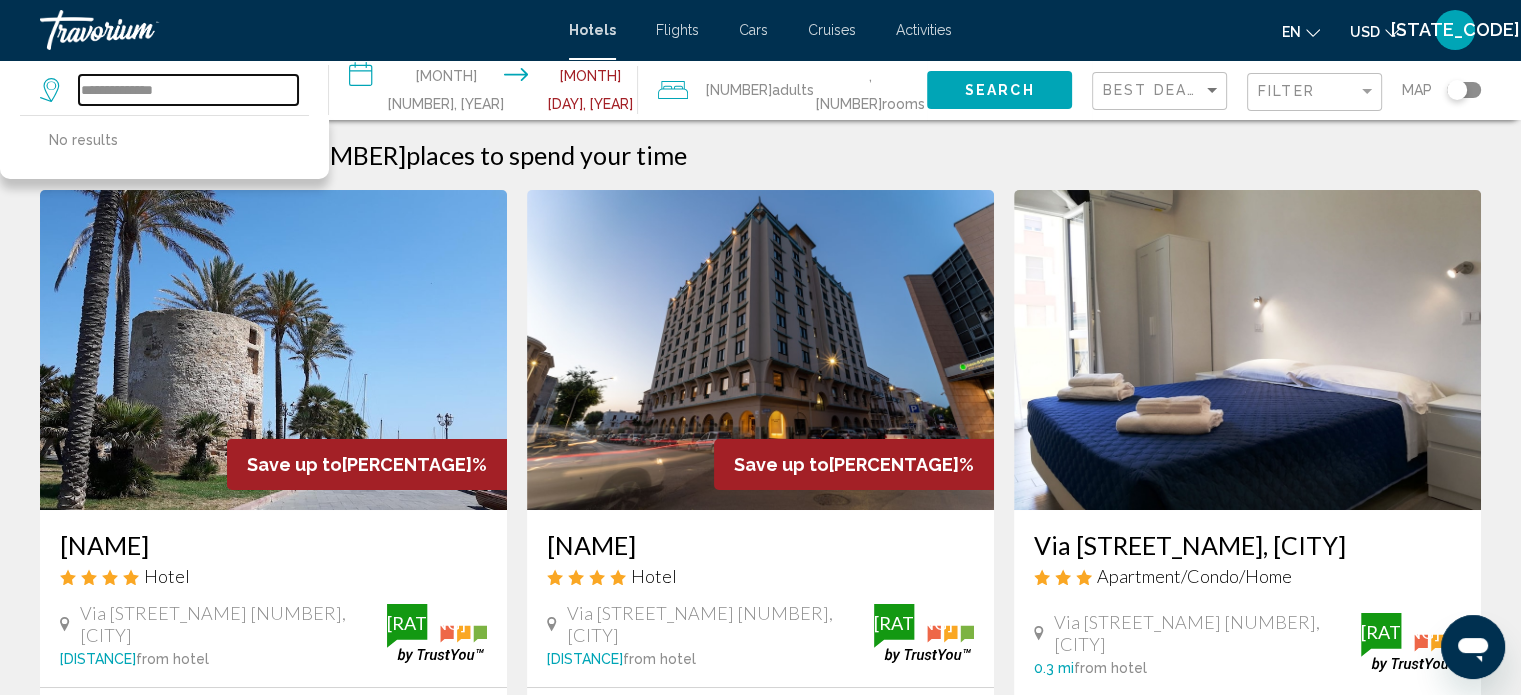 click on "**********" at bounding box center (188, 90) 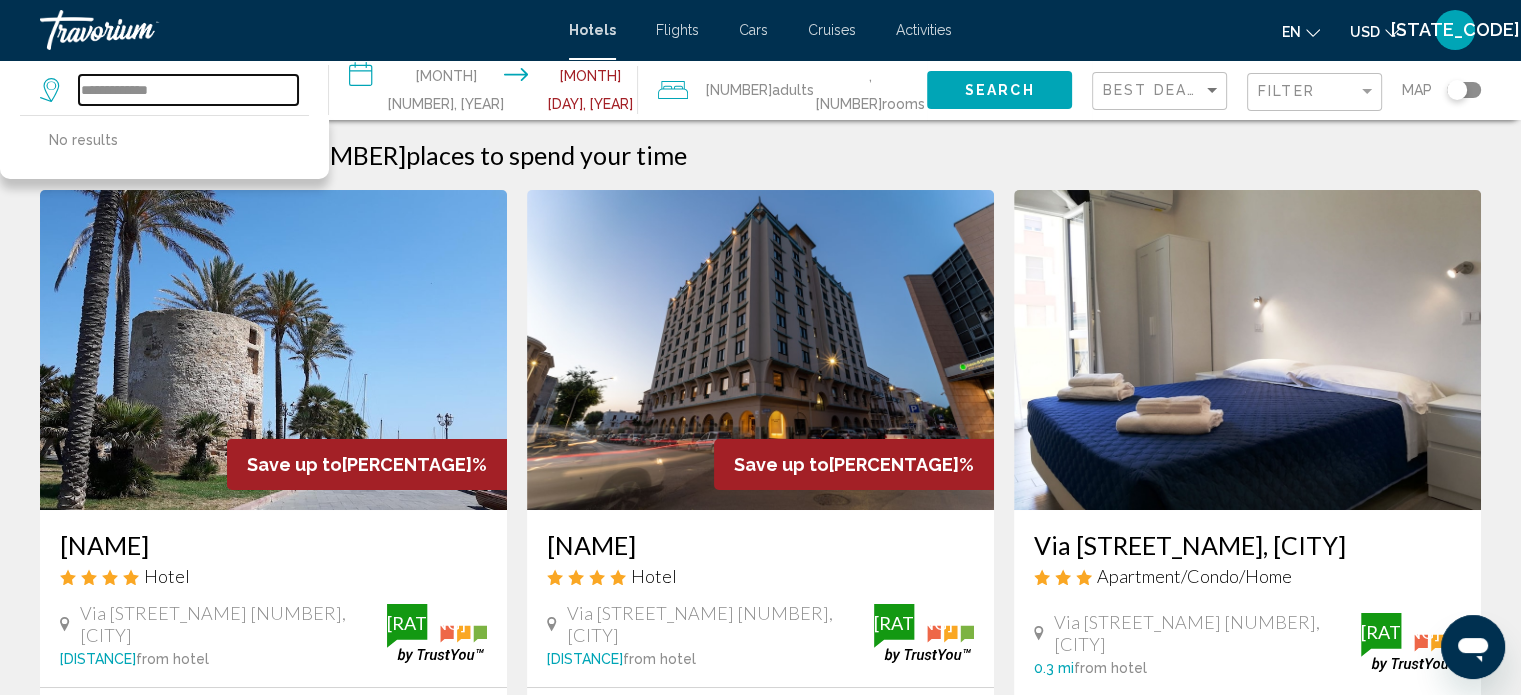 click on "**********" at bounding box center [188, 90] 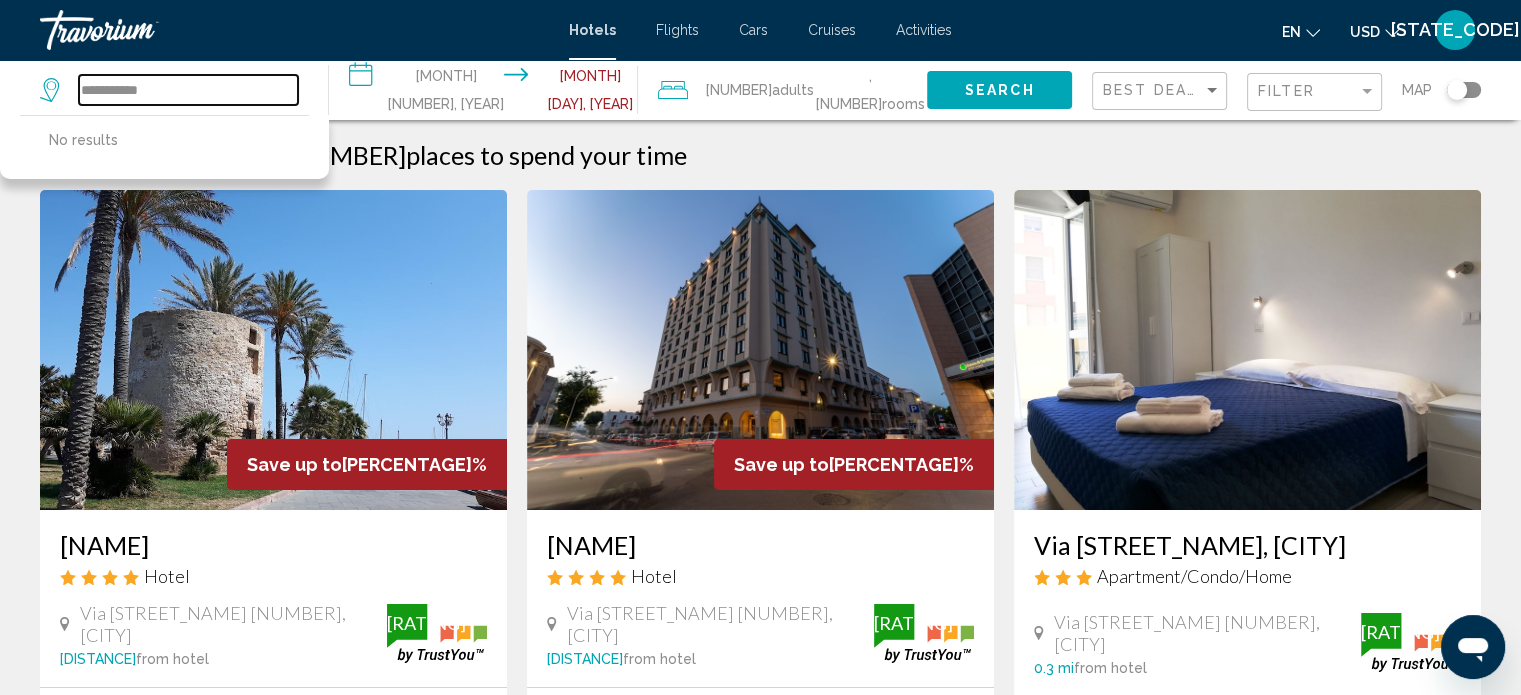 click on "**********" at bounding box center (188, 90) 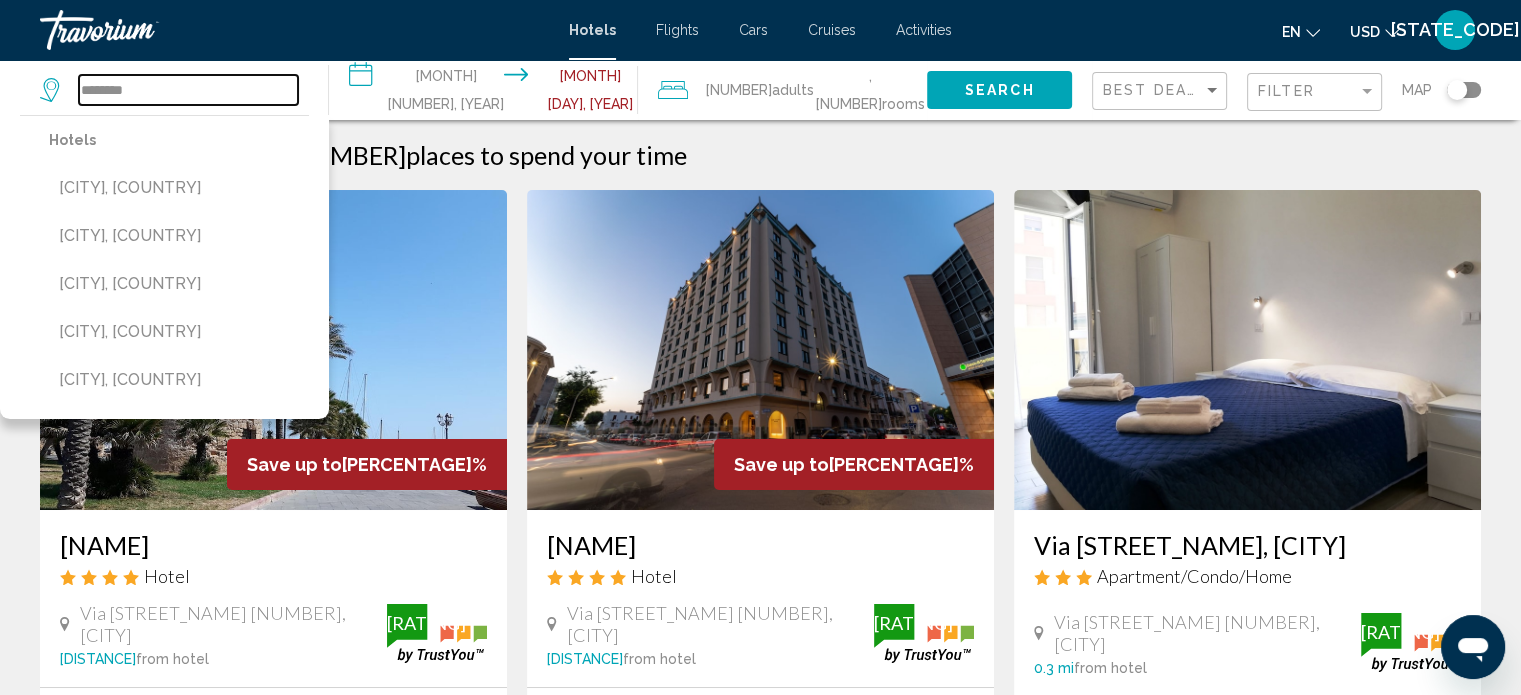 scroll, scrollTop: 100, scrollLeft: 0, axis: vertical 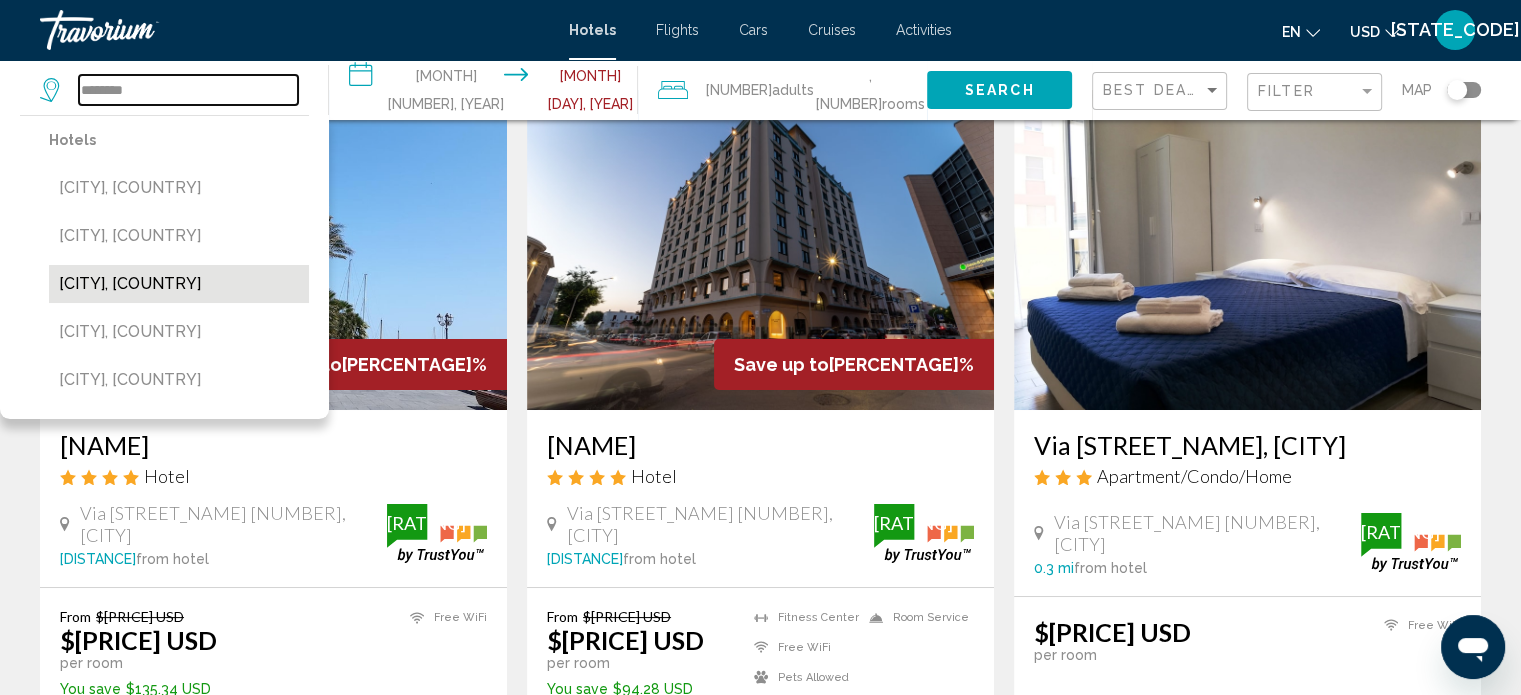 type on "********" 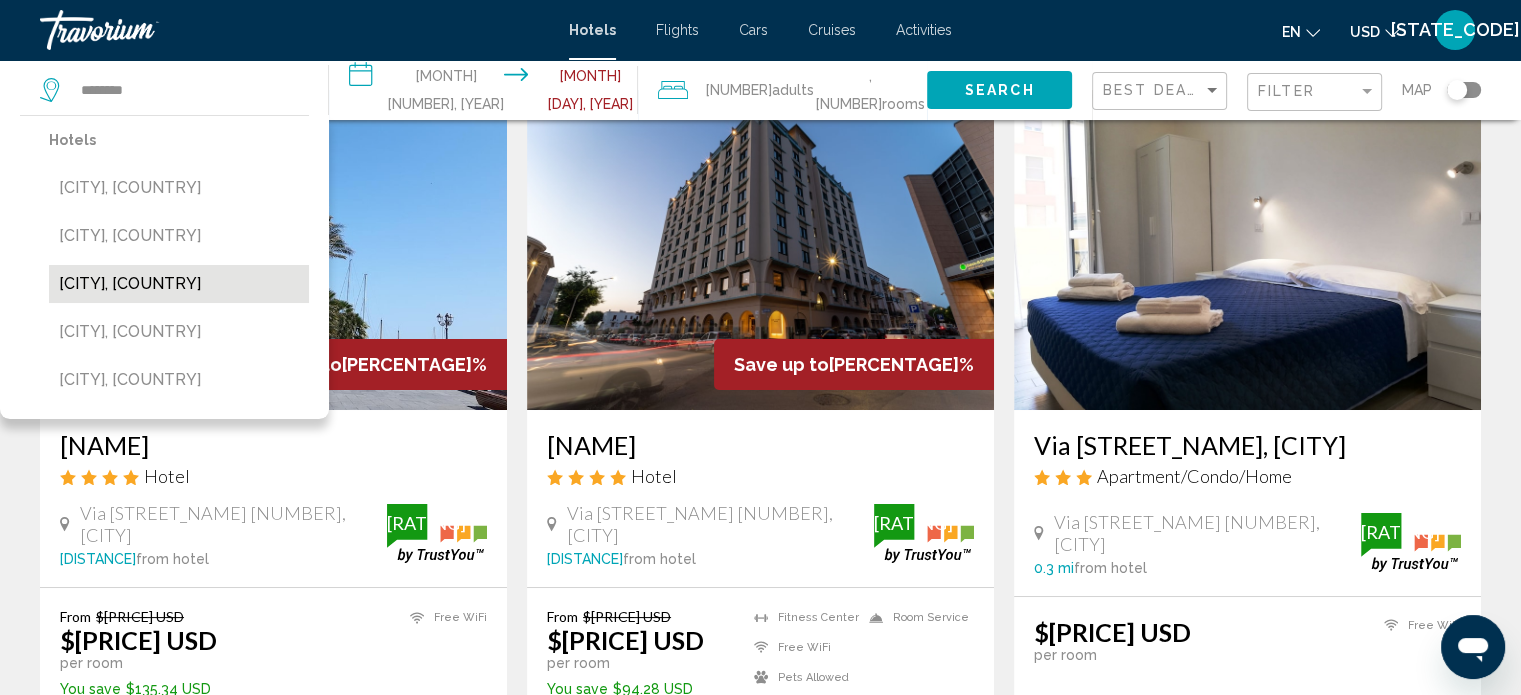click on "[CITY], [COUNTRY]" at bounding box center (179, 284) 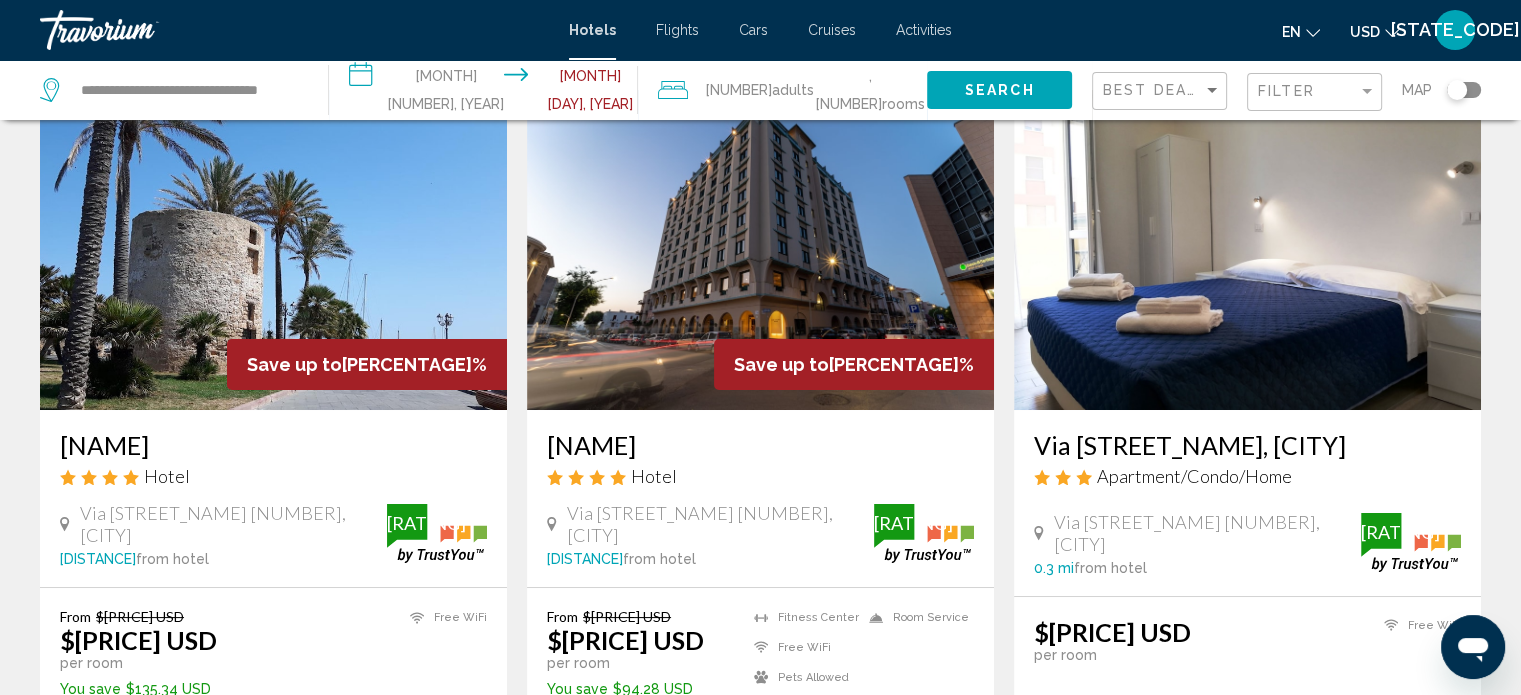 click on "Search" at bounding box center (1000, 91) 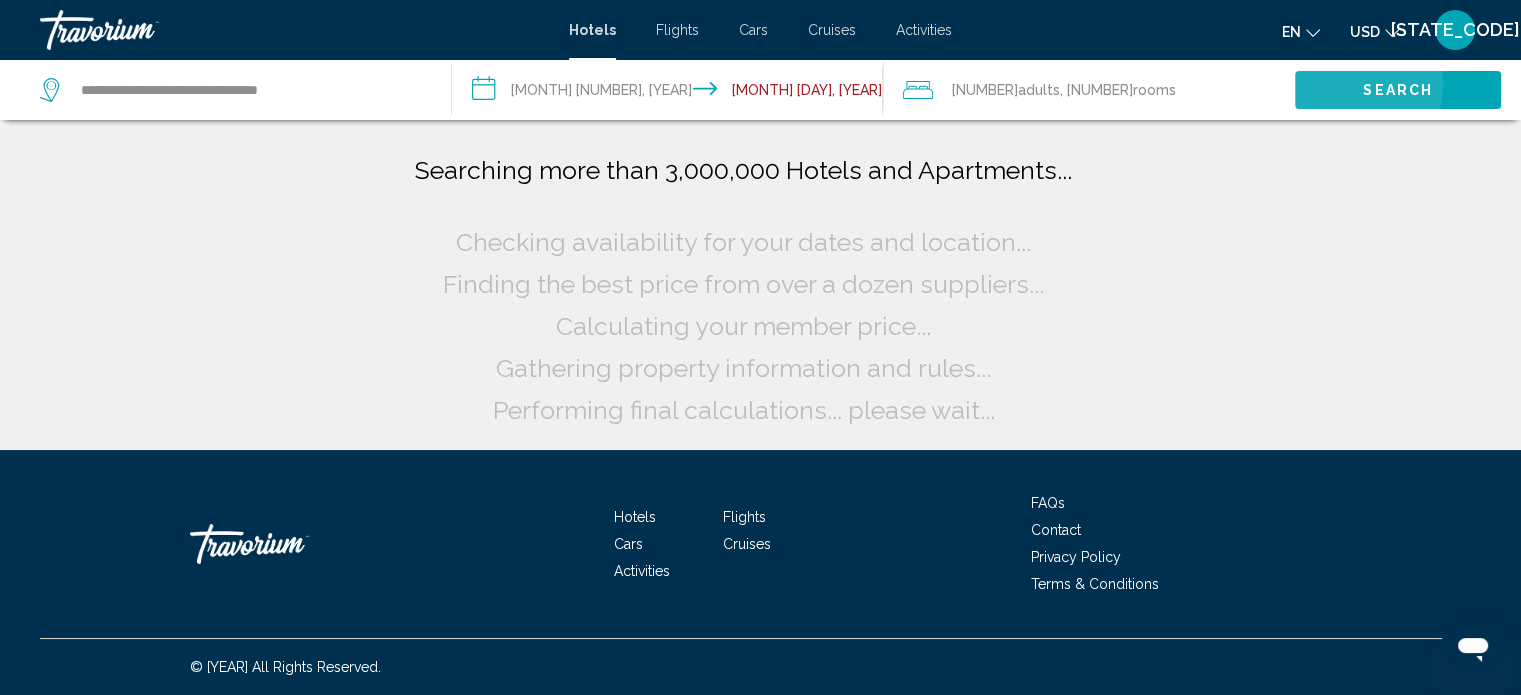 scroll, scrollTop: 0, scrollLeft: 0, axis: both 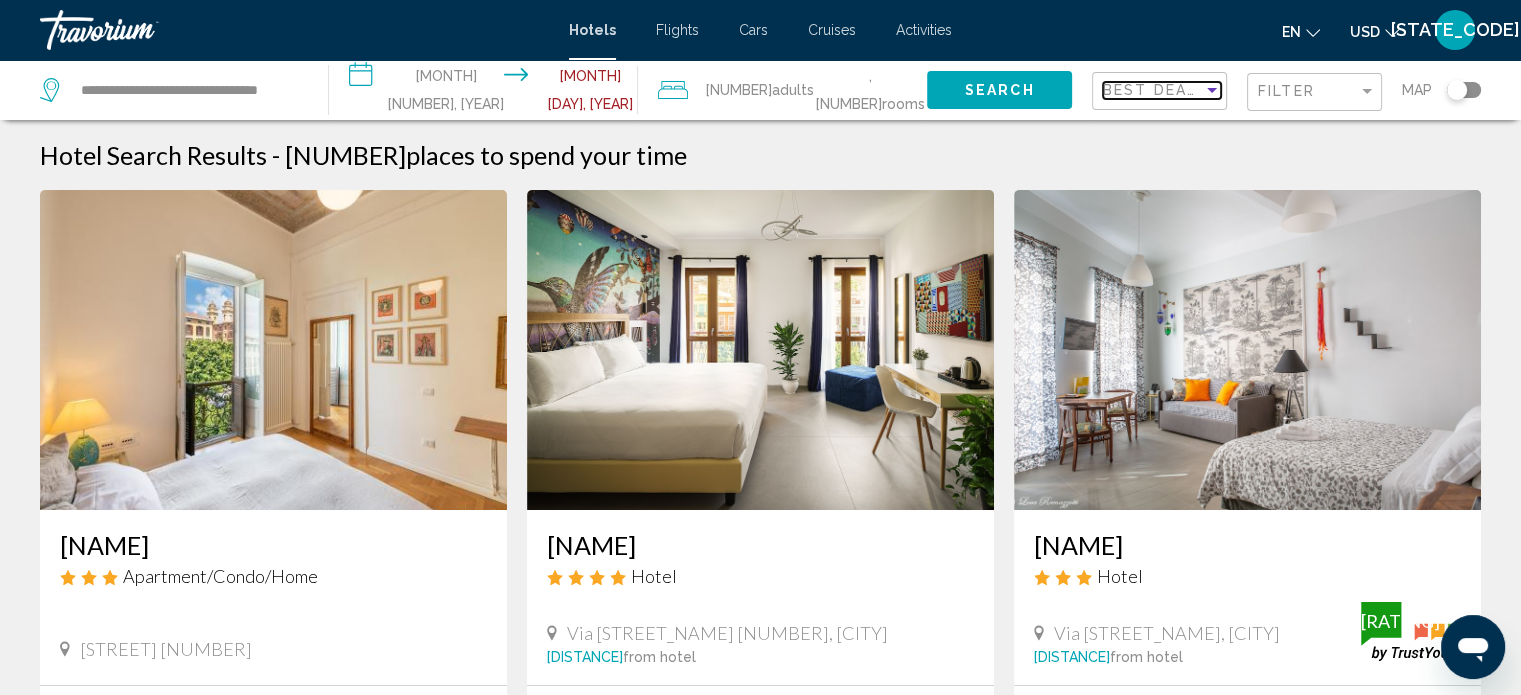 click on "Best Deals" at bounding box center [1155, 90] 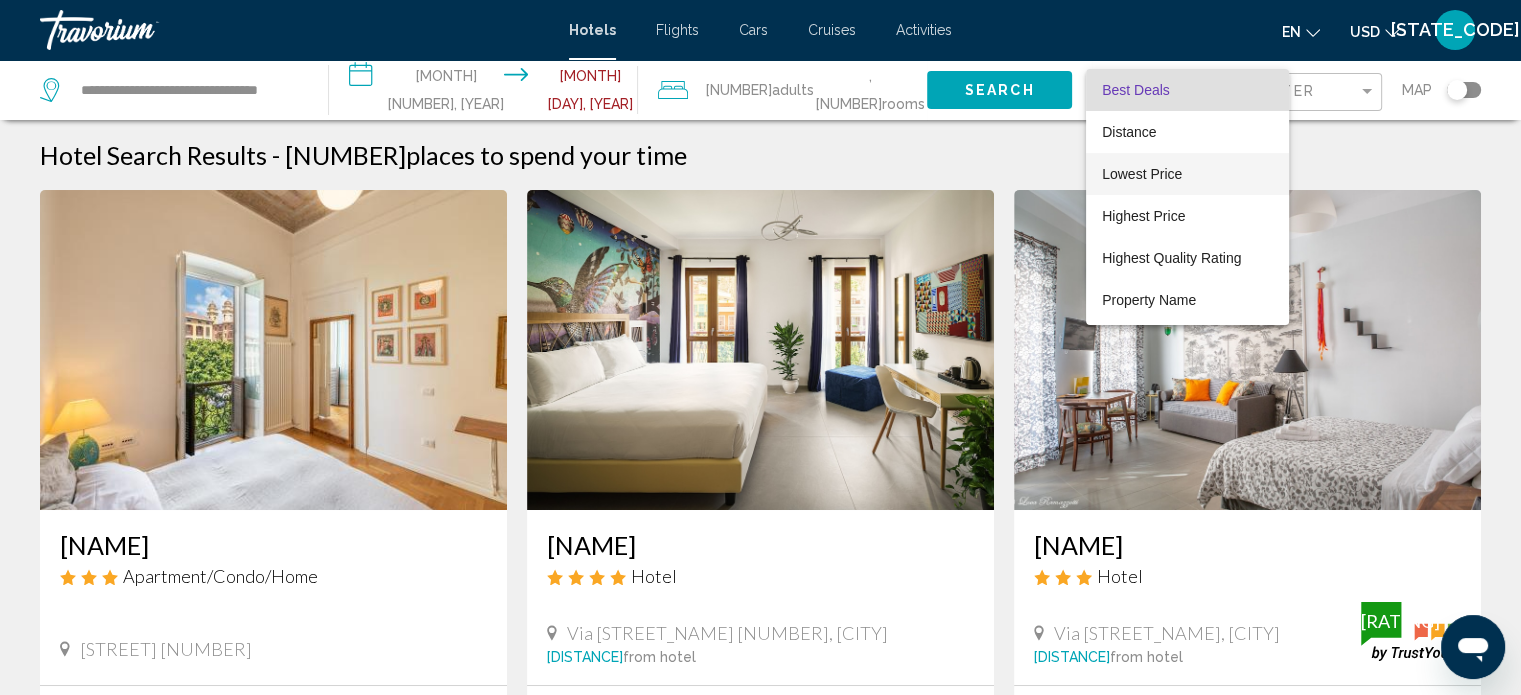 click on "Lowest Price" at bounding box center [1187, 174] 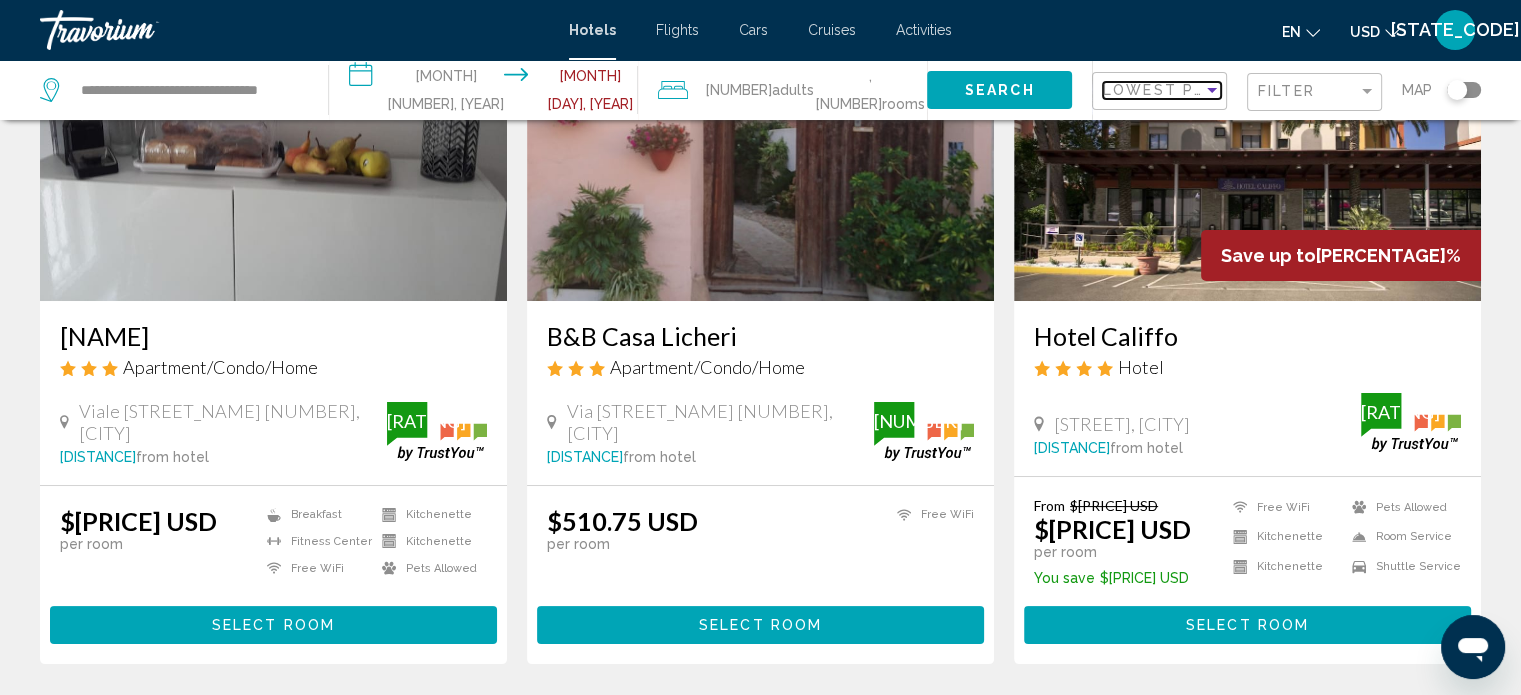 scroll, scrollTop: 0, scrollLeft: 0, axis: both 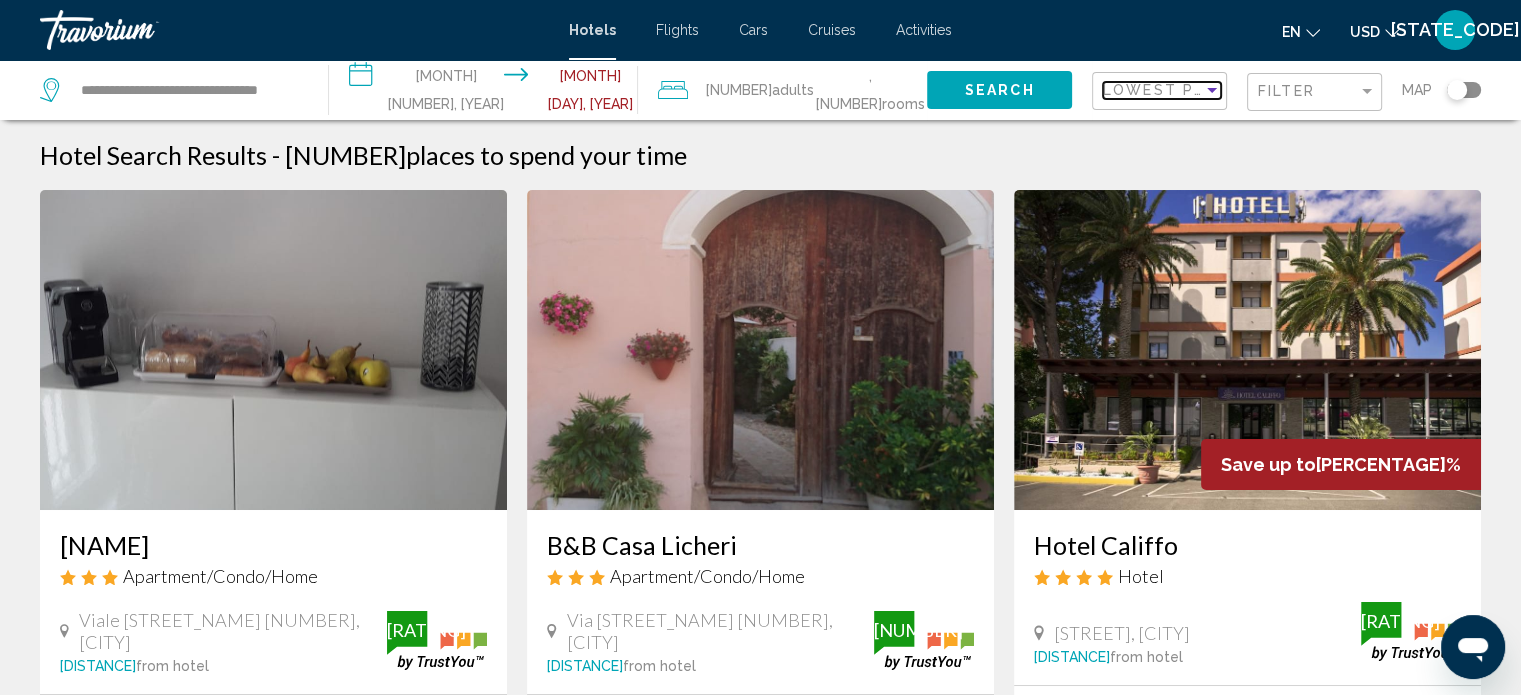 click on "Lowest Price" at bounding box center [1167, 90] 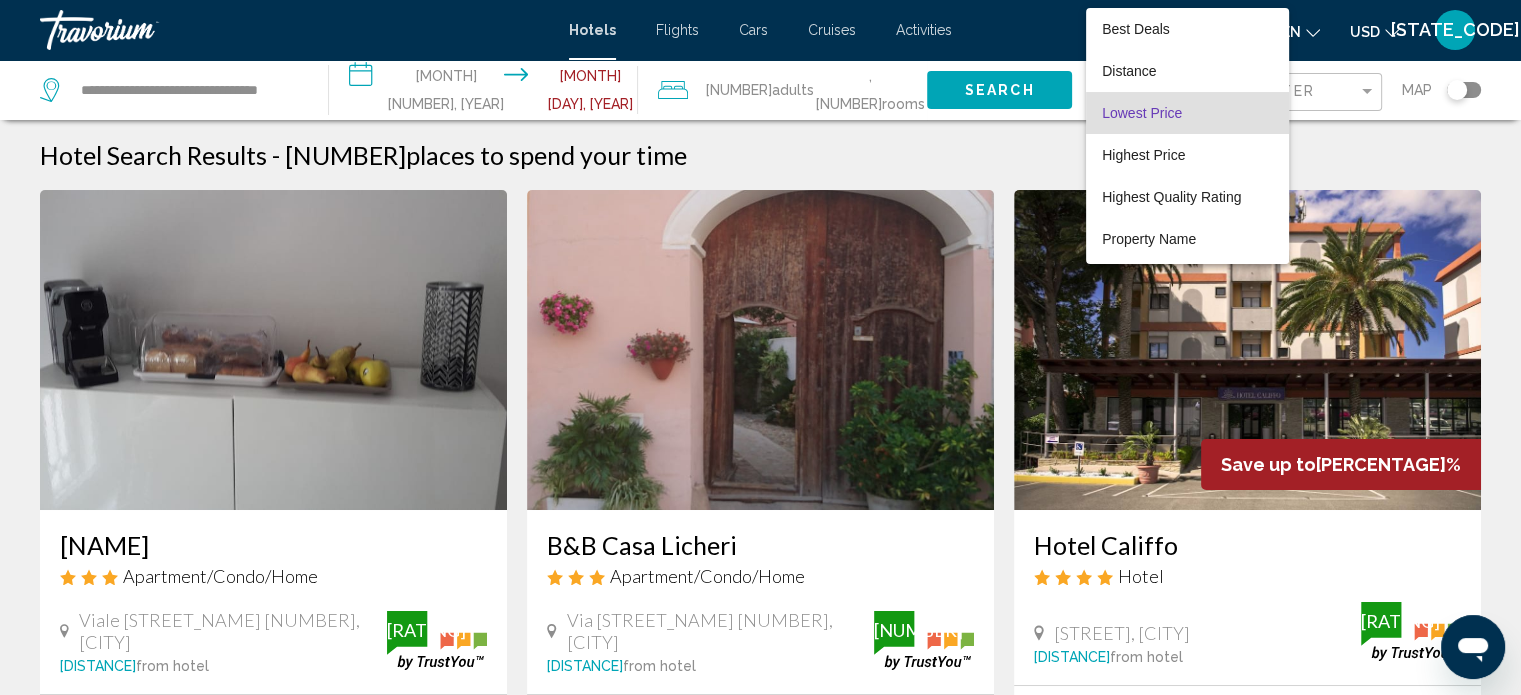 scroll, scrollTop: 23, scrollLeft: 0, axis: vertical 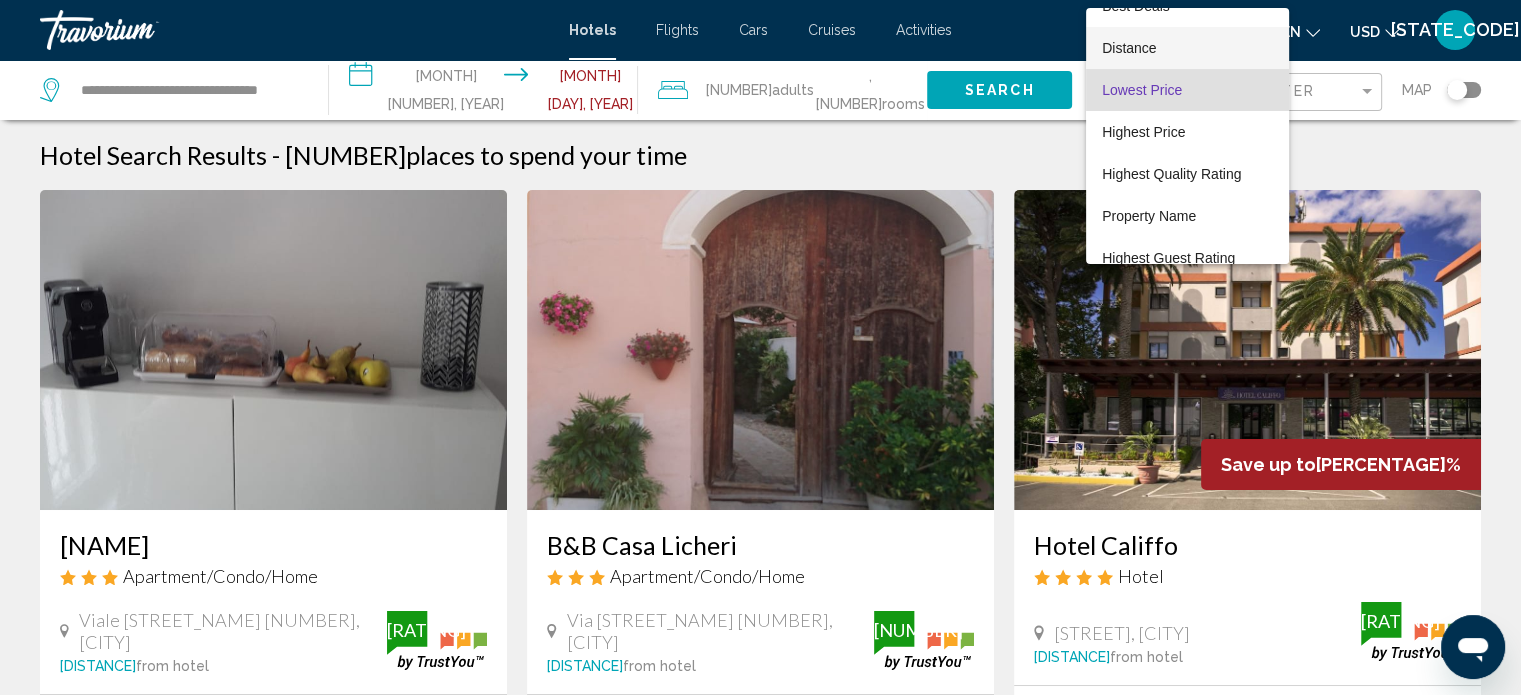 click on "Distance" at bounding box center (1129, 48) 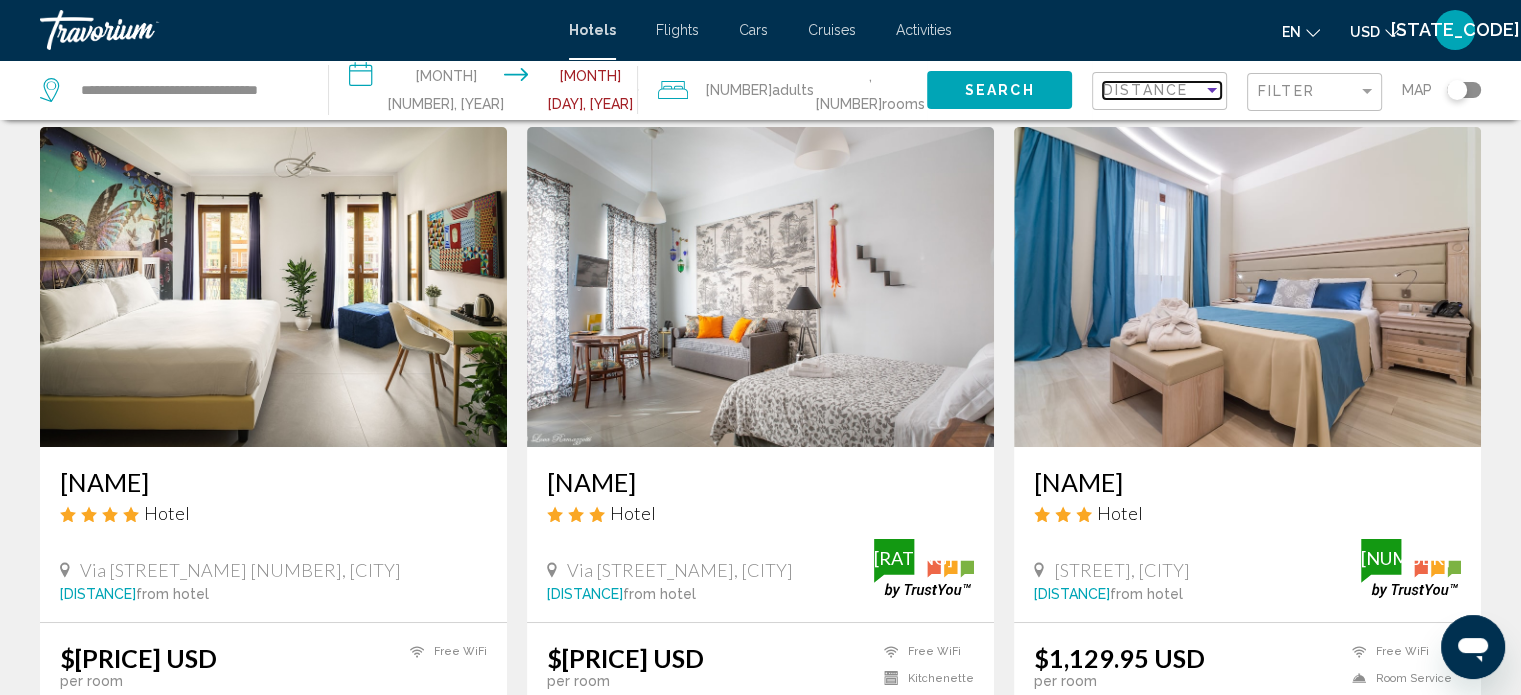 scroll, scrollTop: 0, scrollLeft: 0, axis: both 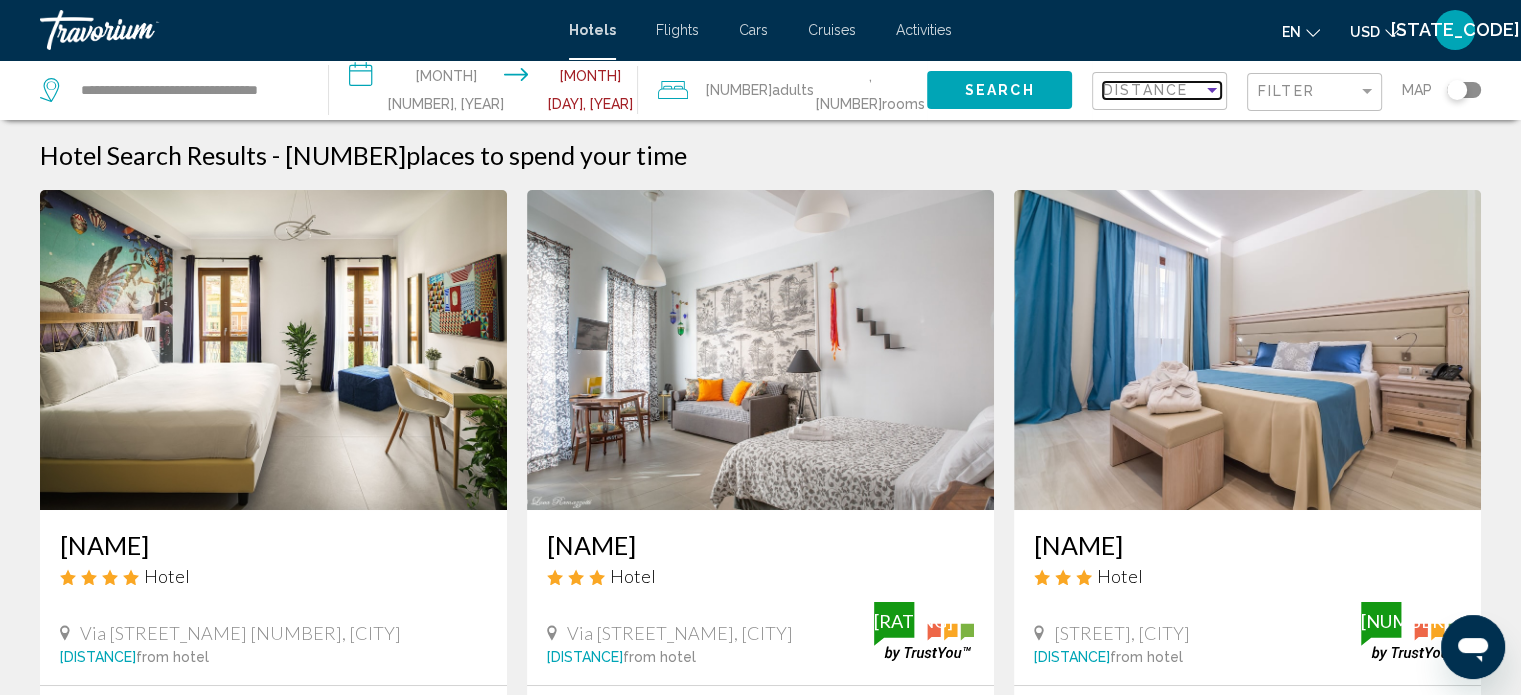 click on "Distance" at bounding box center (1145, 90) 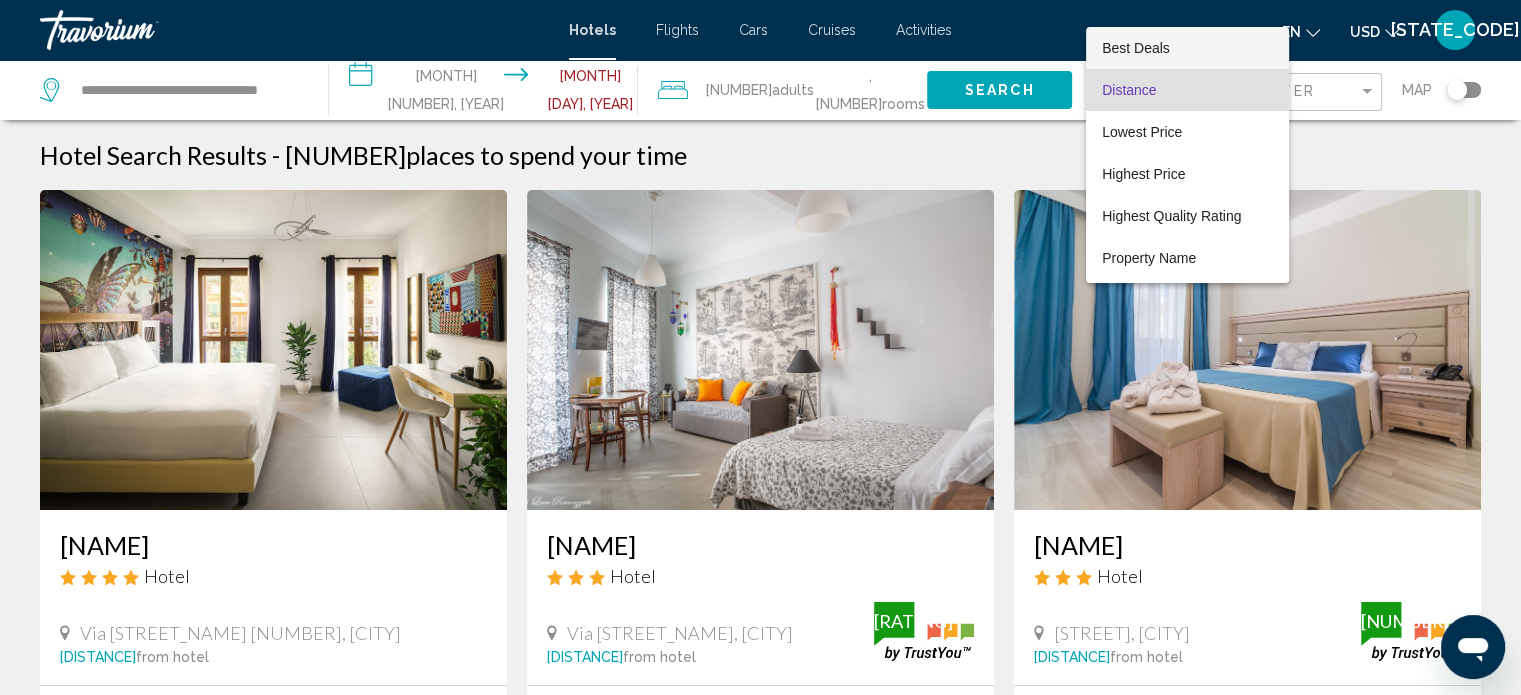 click on "Best Deals" at bounding box center (1136, 48) 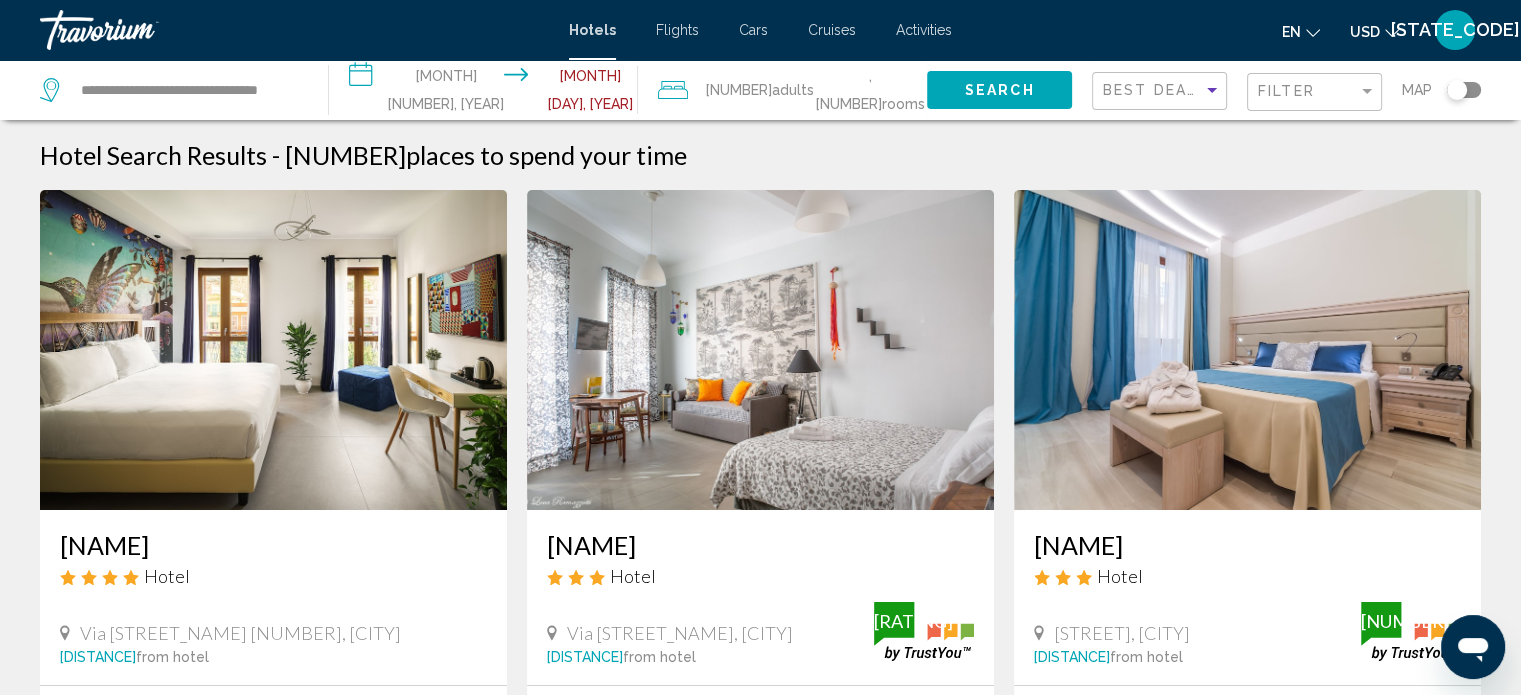 click on "Search" at bounding box center (999, 89) 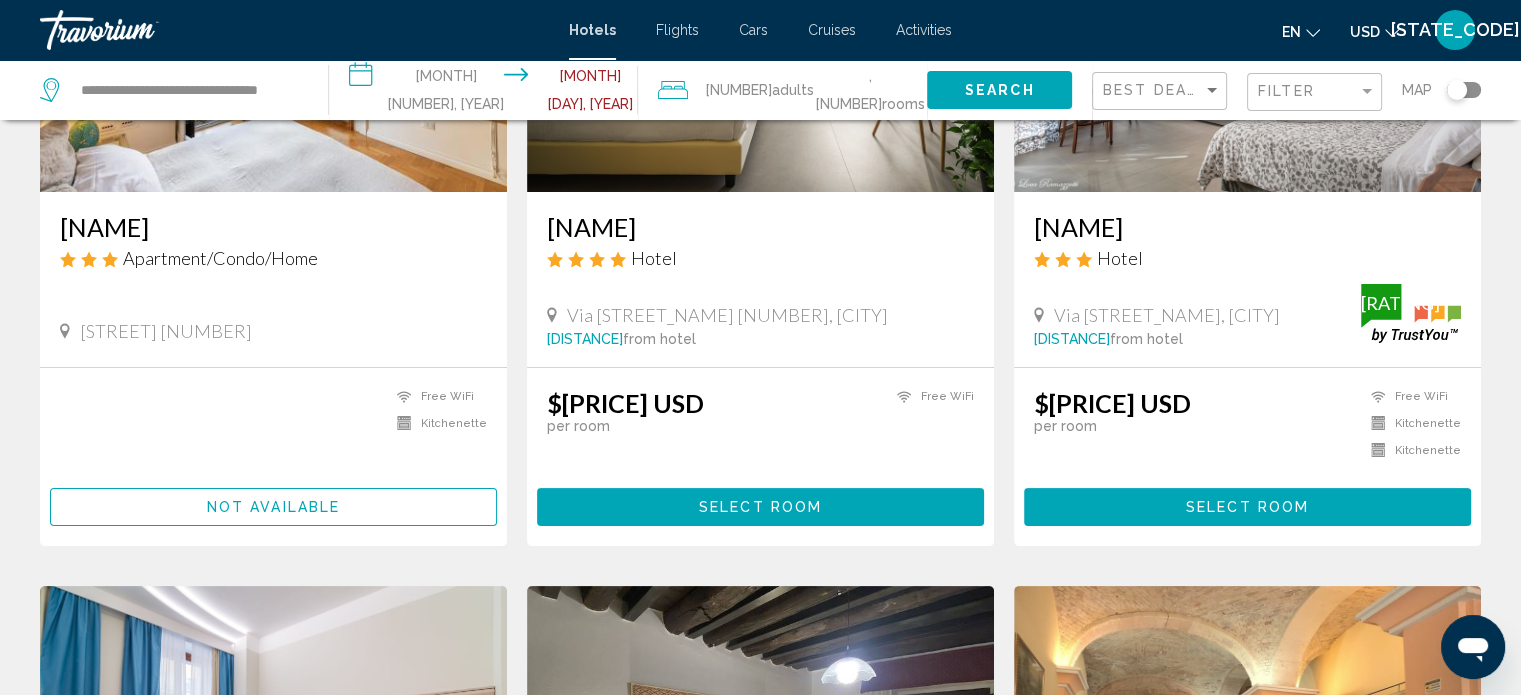 scroll, scrollTop: 0, scrollLeft: 0, axis: both 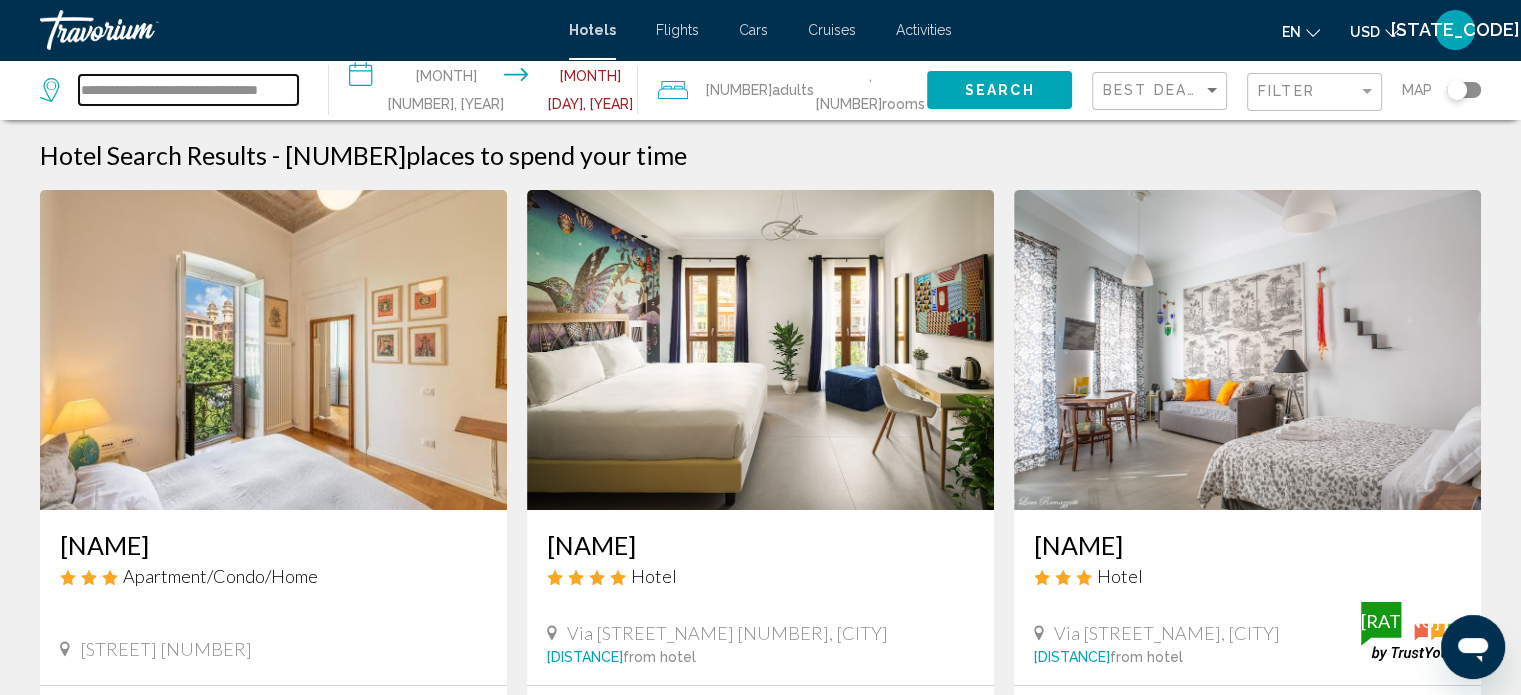 click on "**********" at bounding box center [188, 90] 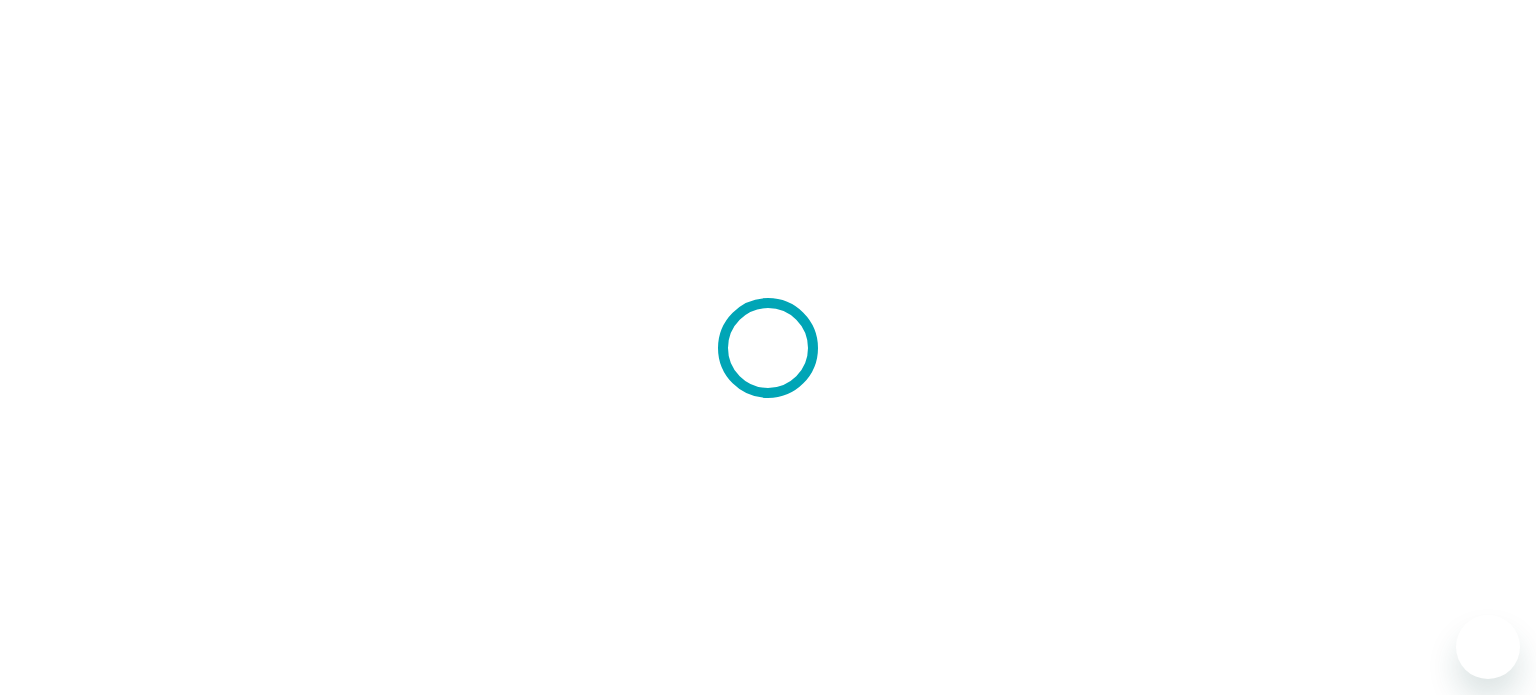 scroll, scrollTop: 0, scrollLeft: 0, axis: both 